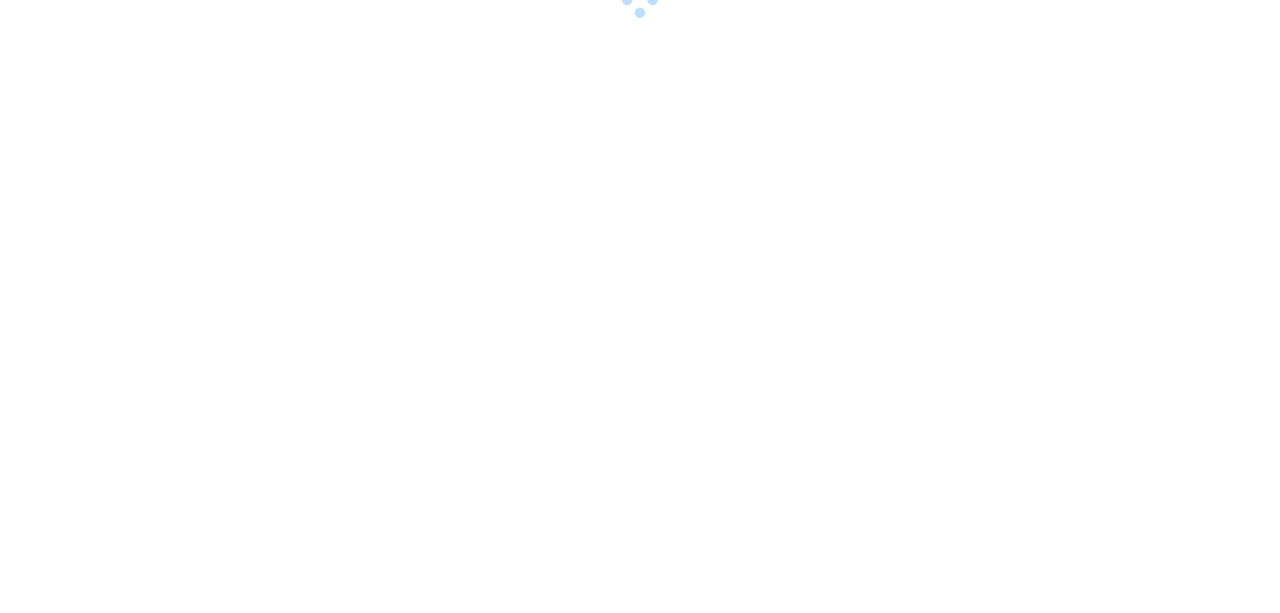 scroll, scrollTop: 0, scrollLeft: 0, axis: both 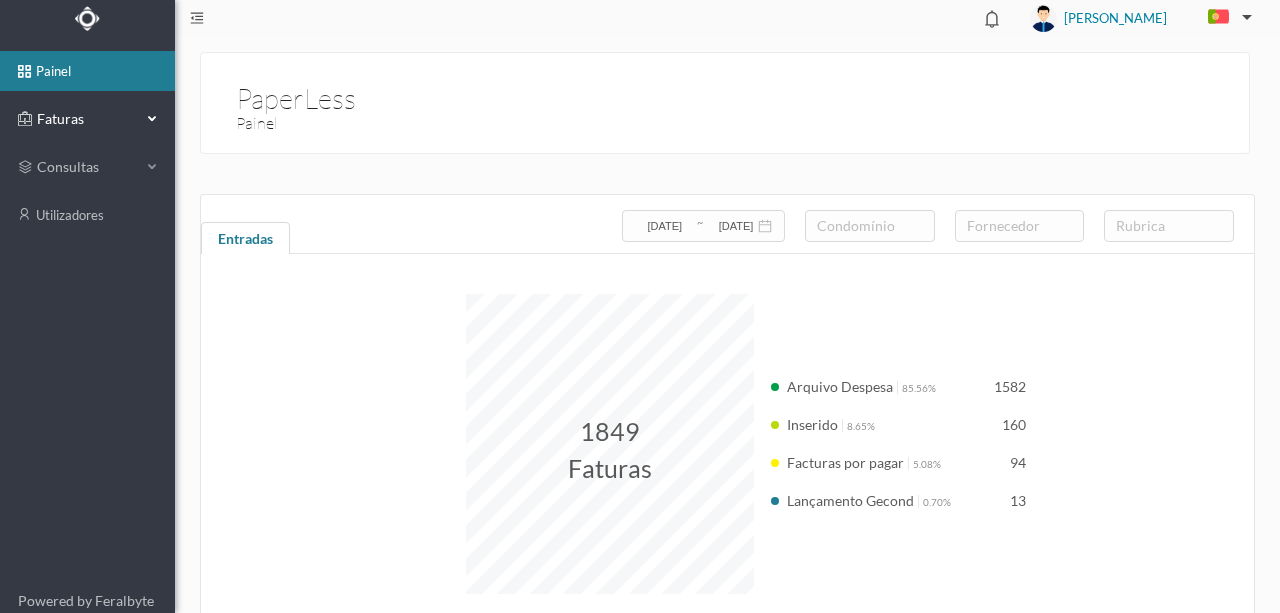 click on "Faturas" at bounding box center (87, 119) 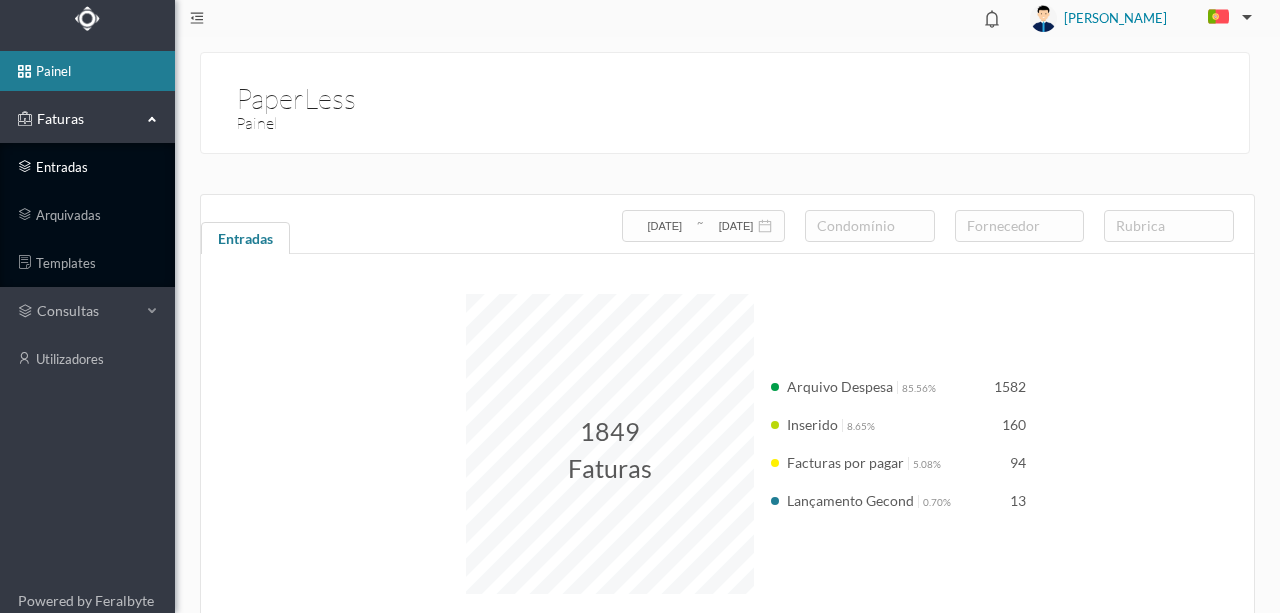 click on "entradas" at bounding box center [87, 167] 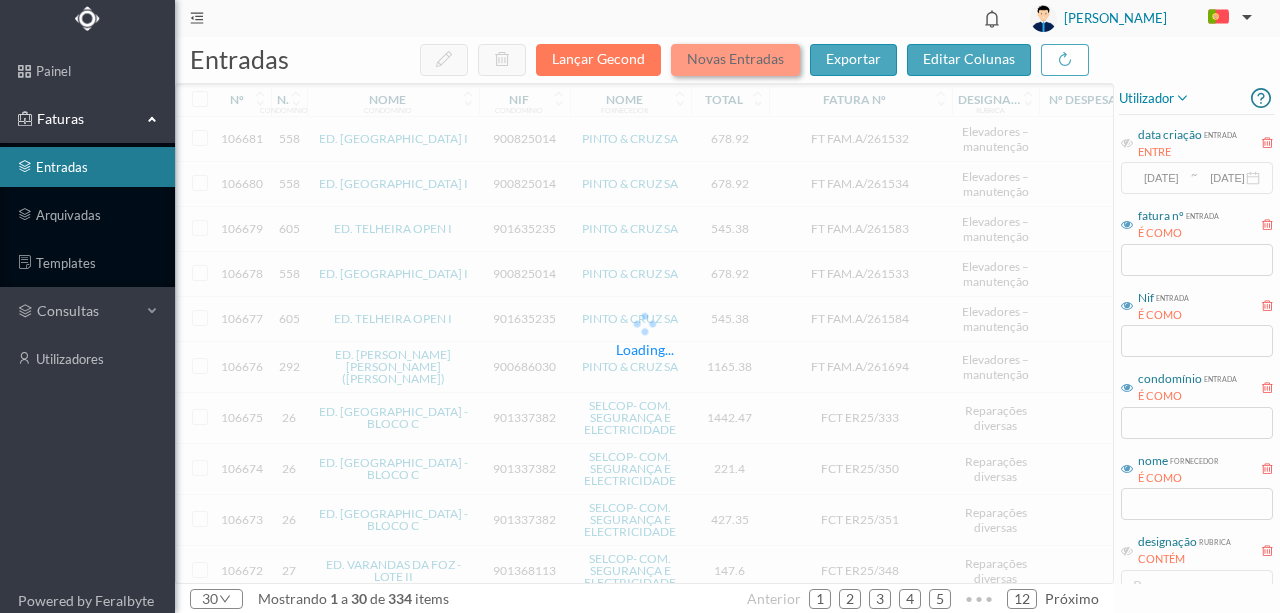 click on "Novas Entradas" at bounding box center [735, 60] 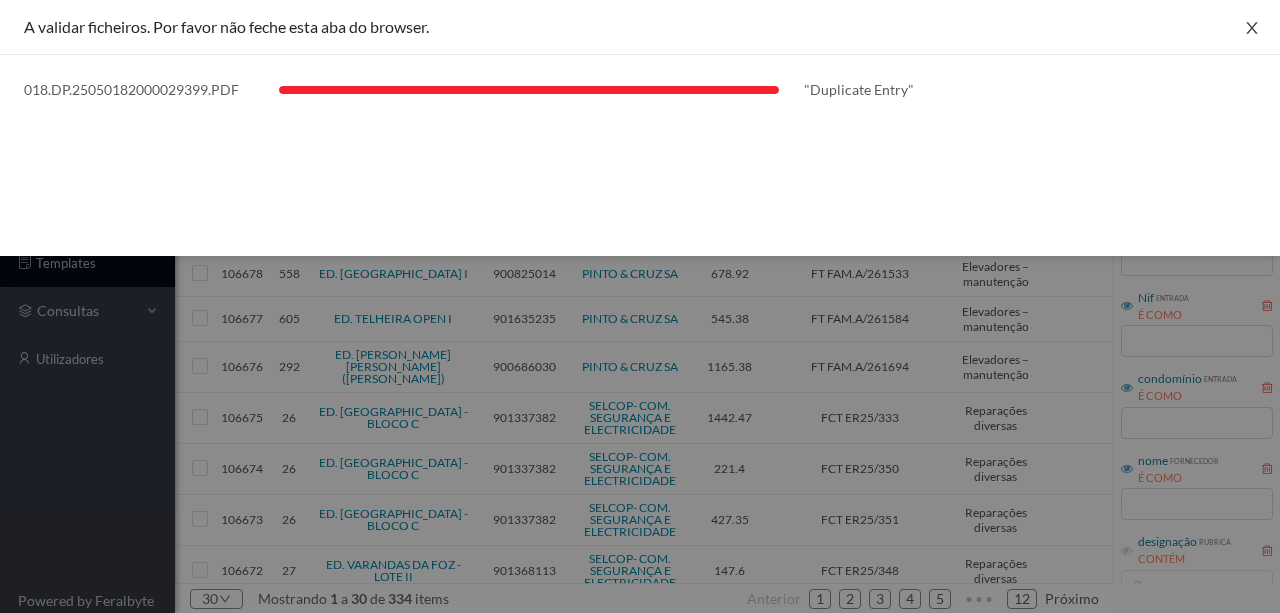 drag, startPoint x: 1250, startPoint y: 40, endPoint x: 747, endPoint y: 198, distance: 527.23145 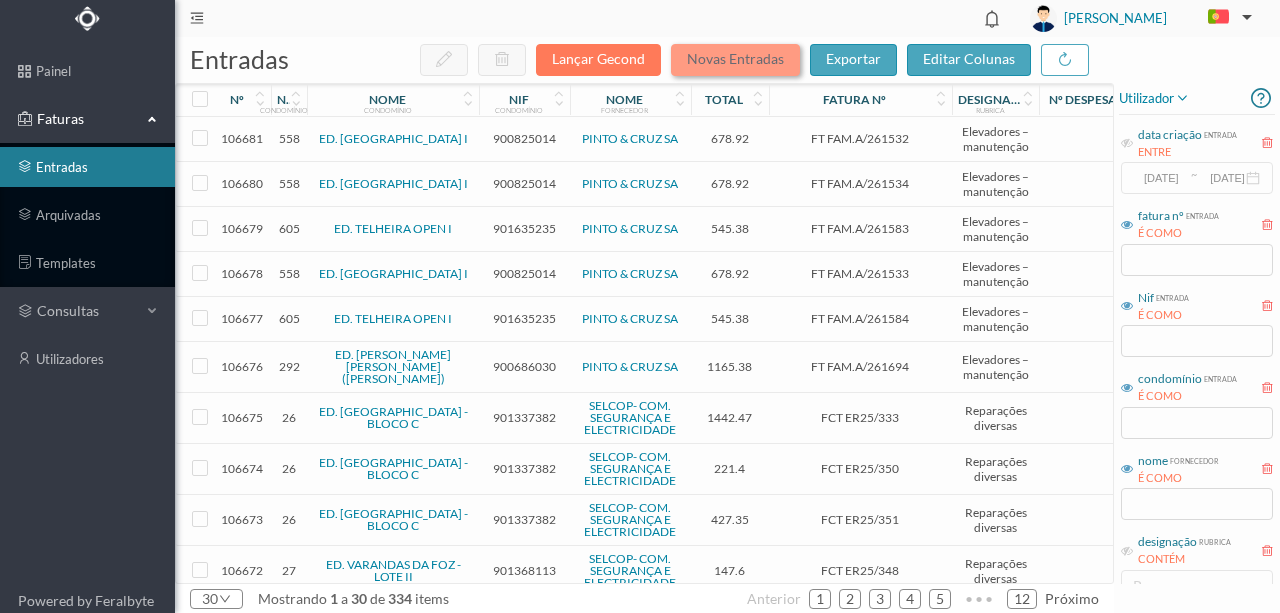 click on "Novas Entradas" at bounding box center (735, 60) 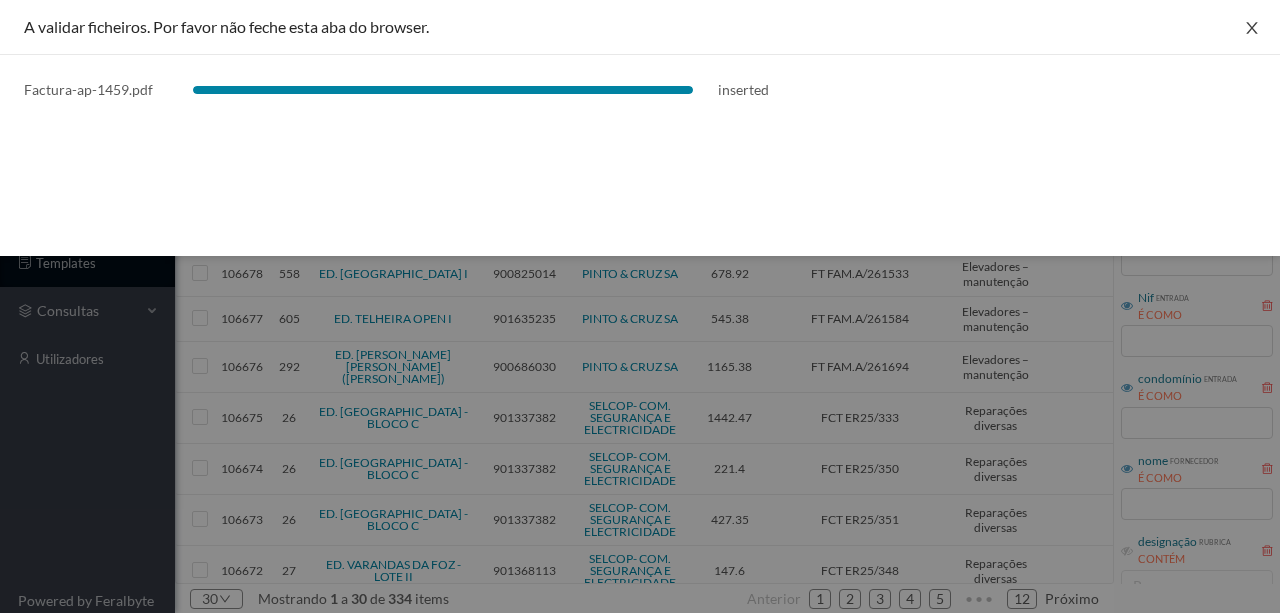 click 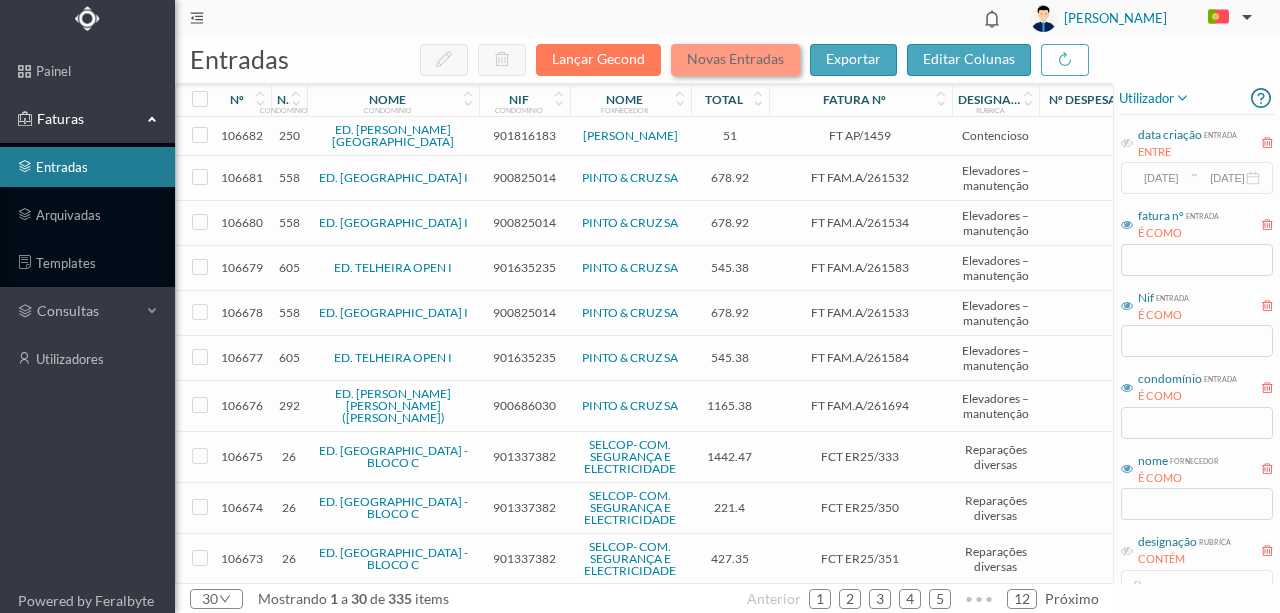 click on "Novas Entradas" at bounding box center [735, 60] 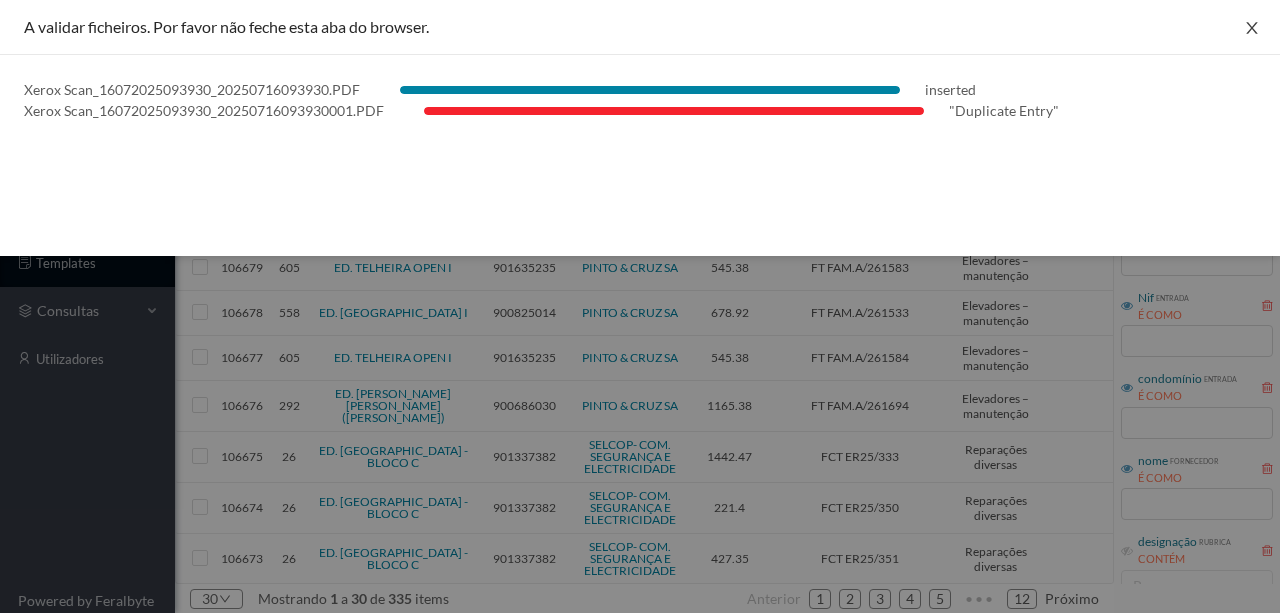 click 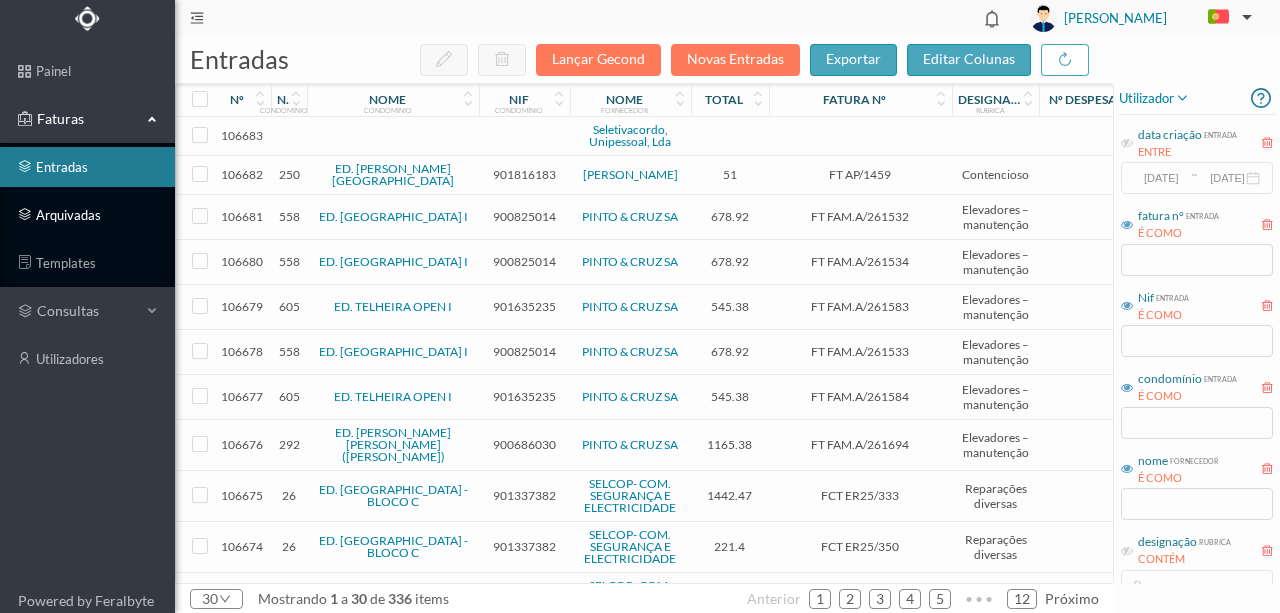 click on "arquivadas" at bounding box center (87, 215) 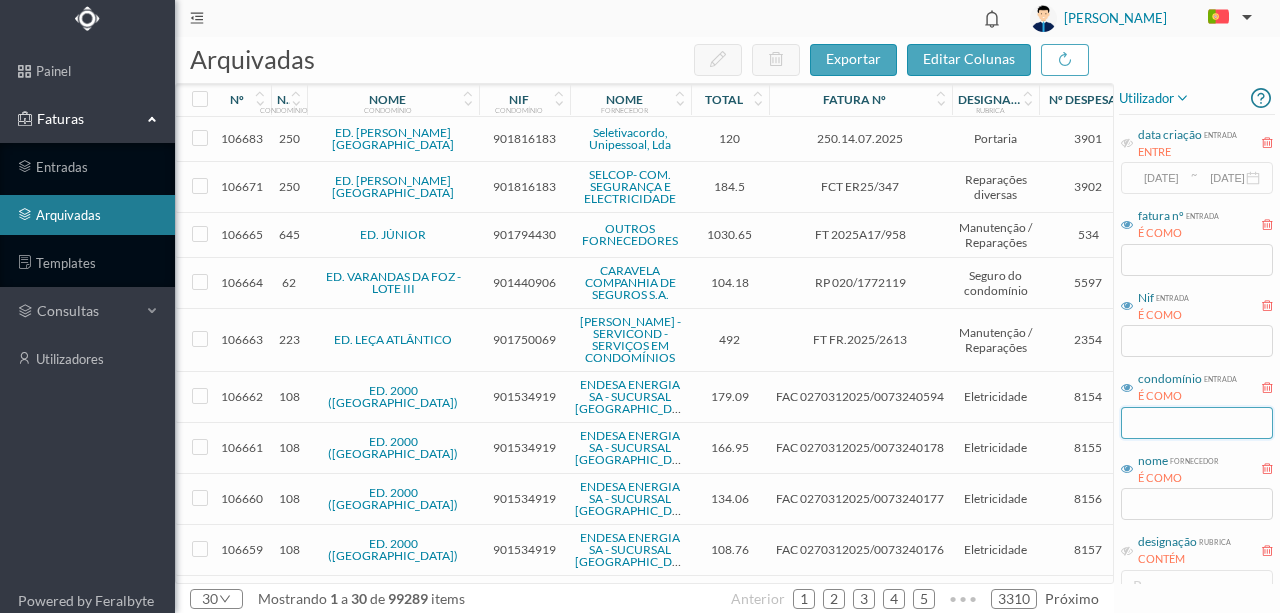 drag, startPoint x: 1144, startPoint y: 424, endPoint x: 1140, endPoint y: 410, distance: 14.56022 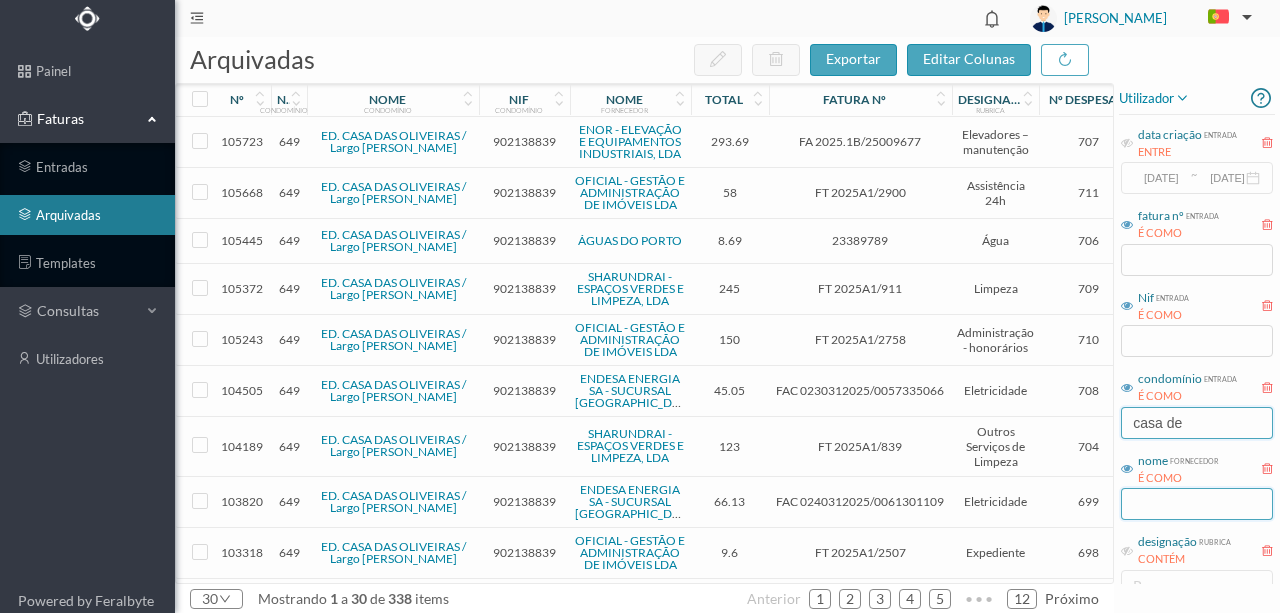 type on "casa de" 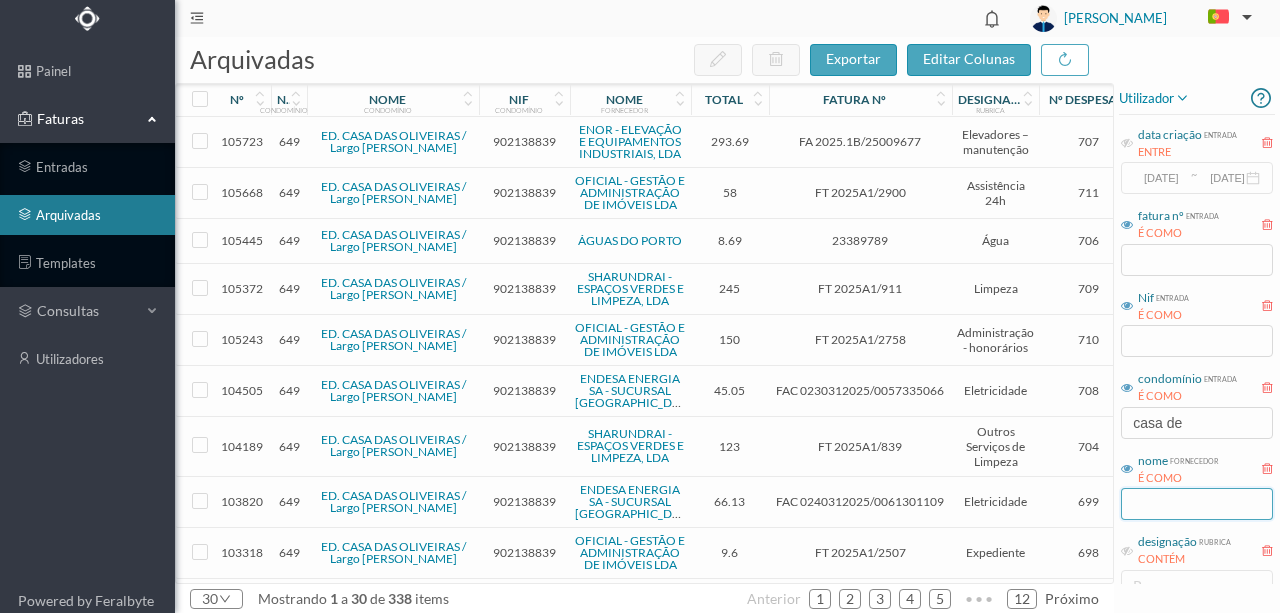 click at bounding box center [1197, 504] 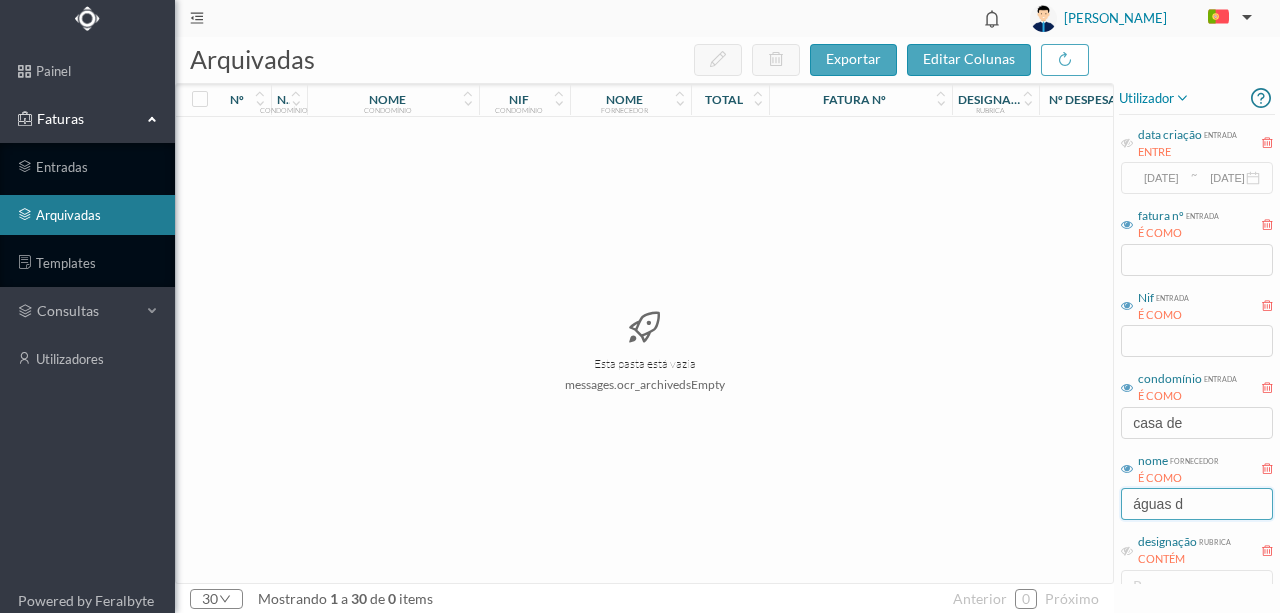 type on "águas do" 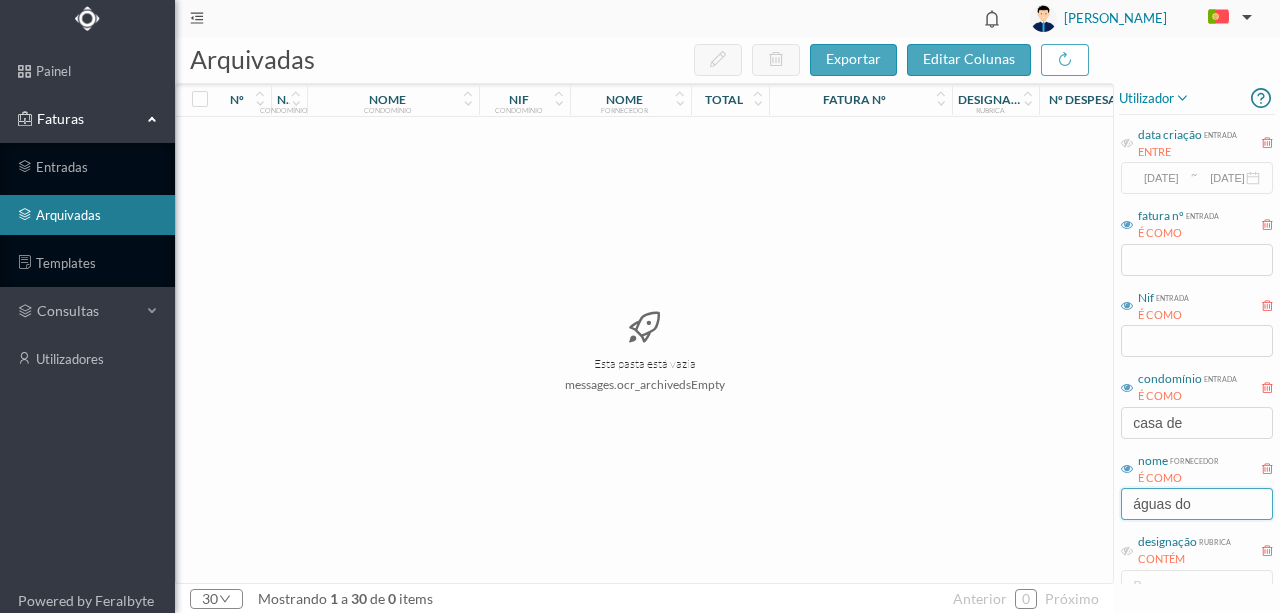 drag, startPoint x: 1209, startPoint y: 508, endPoint x: 1038, endPoint y: 517, distance: 171.23668 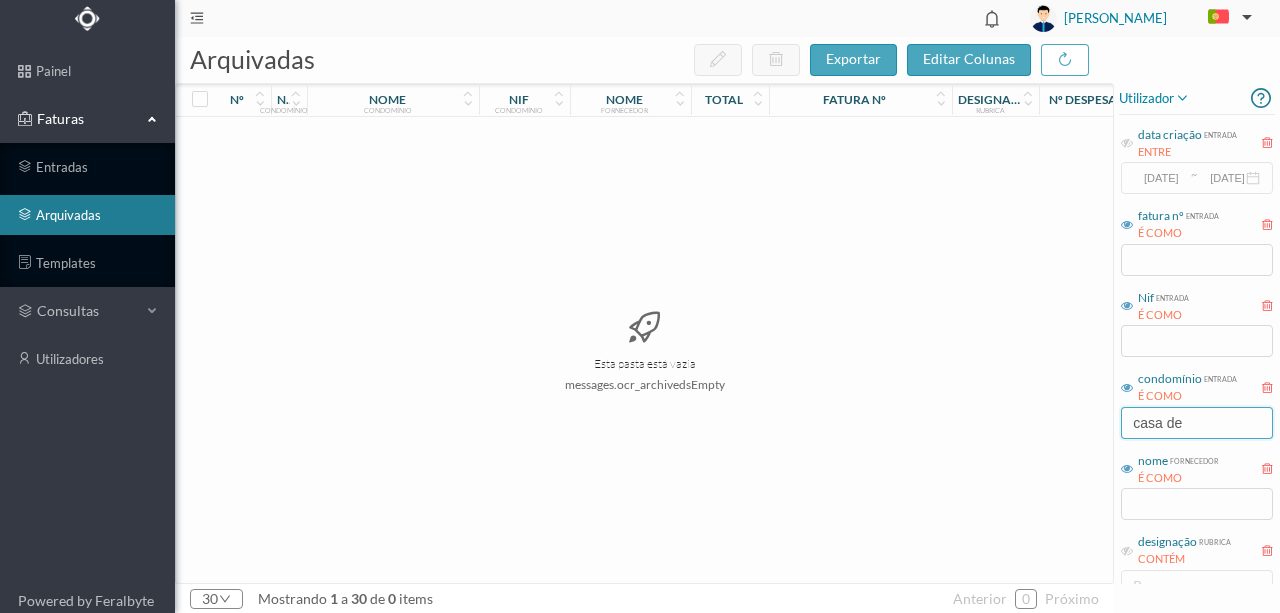 drag, startPoint x: 1190, startPoint y: 423, endPoint x: 1120, endPoint y: 422, distance: 70.00714 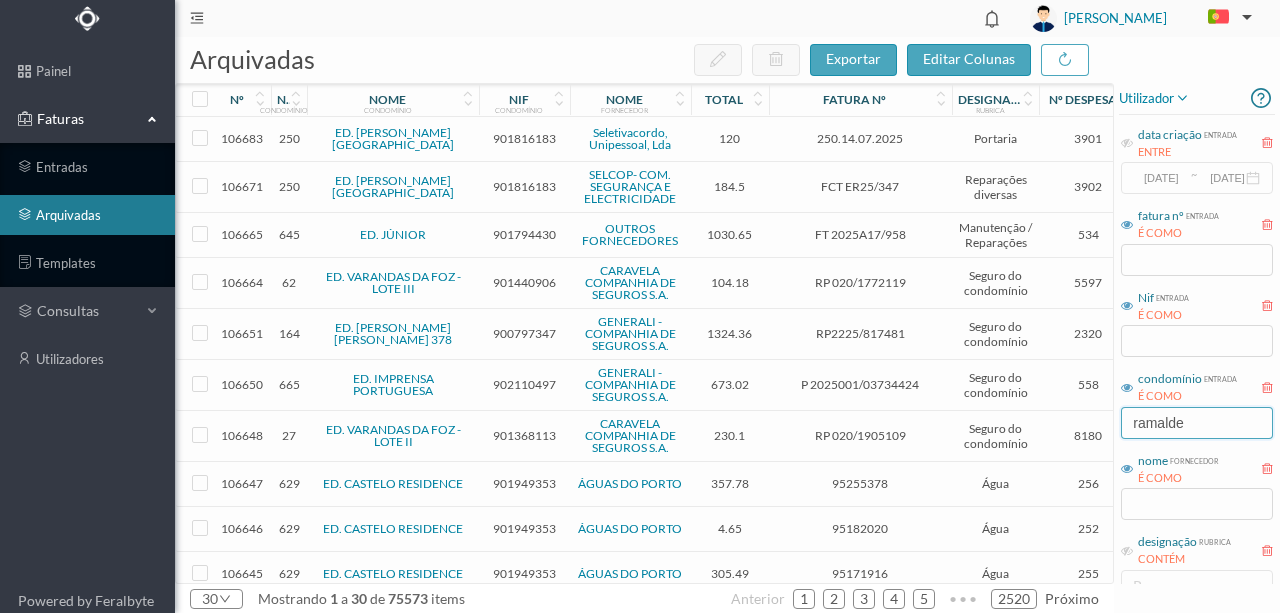 drag, startPoint x: 1204, startPoint y: 418, endPoint x: 1107, endPoint y: 426, distance: 97.32934 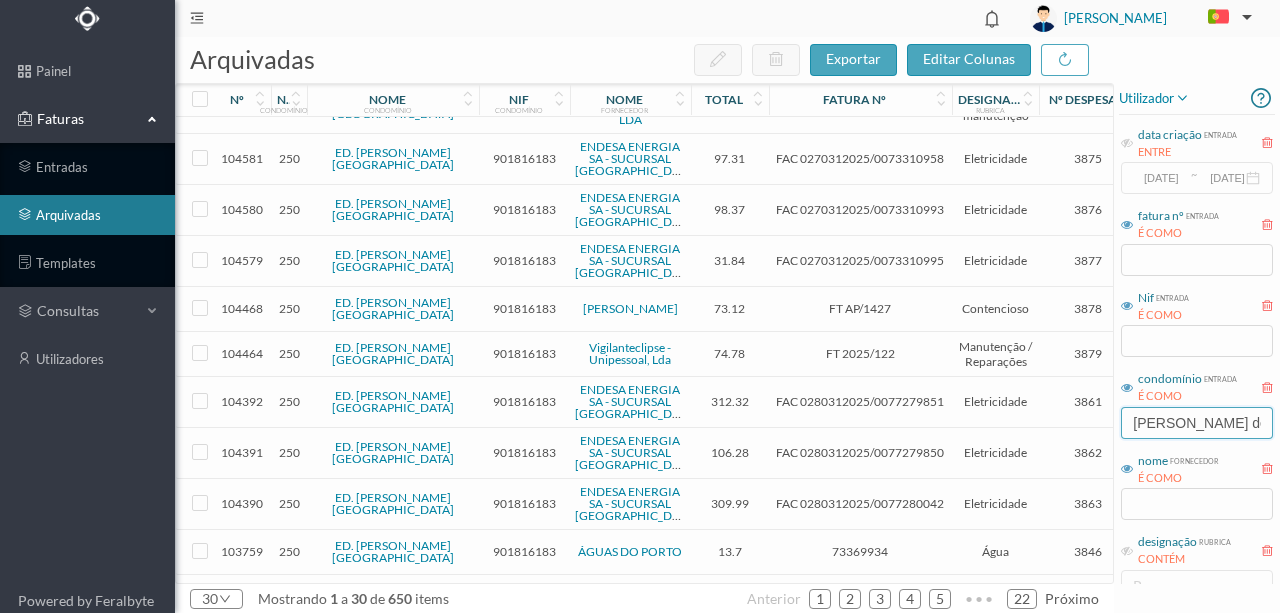 scroll, scrollTop: 466, scrollLeft: 0, axis: vertical 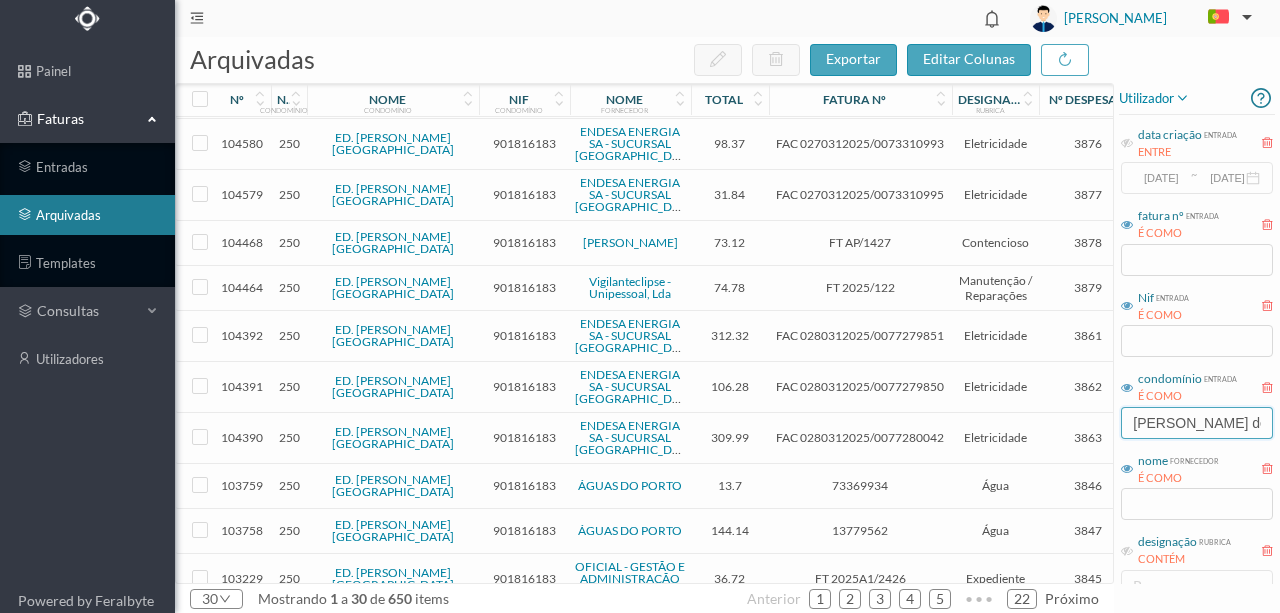 type on "casas de" 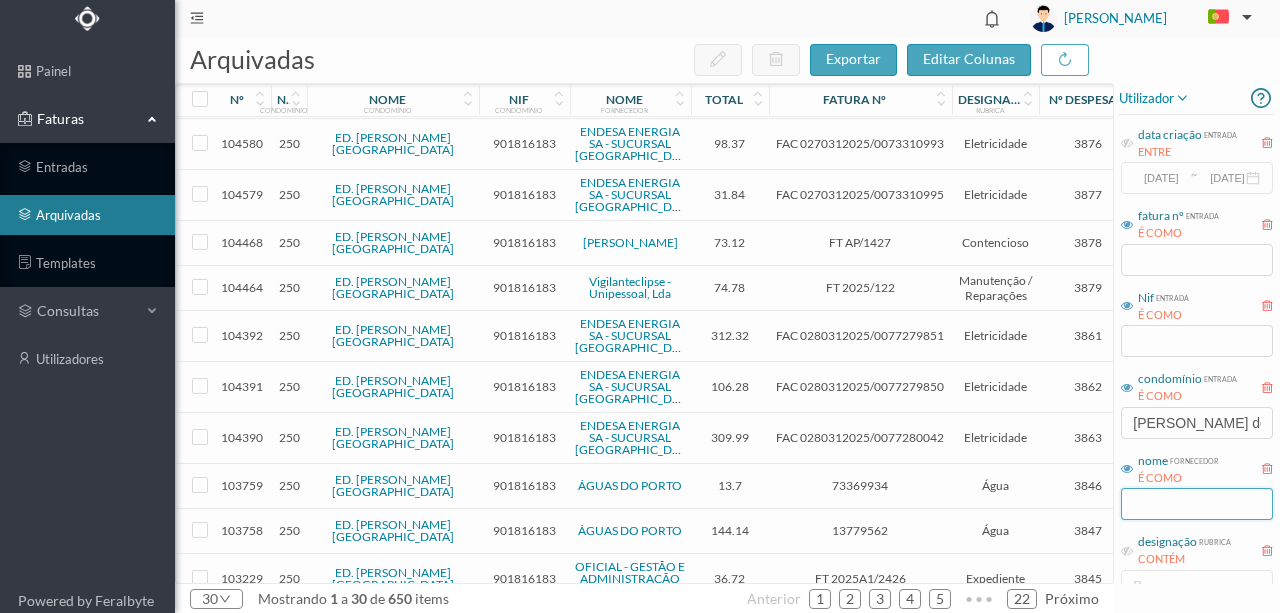 click at bounding box center (1197, 504) 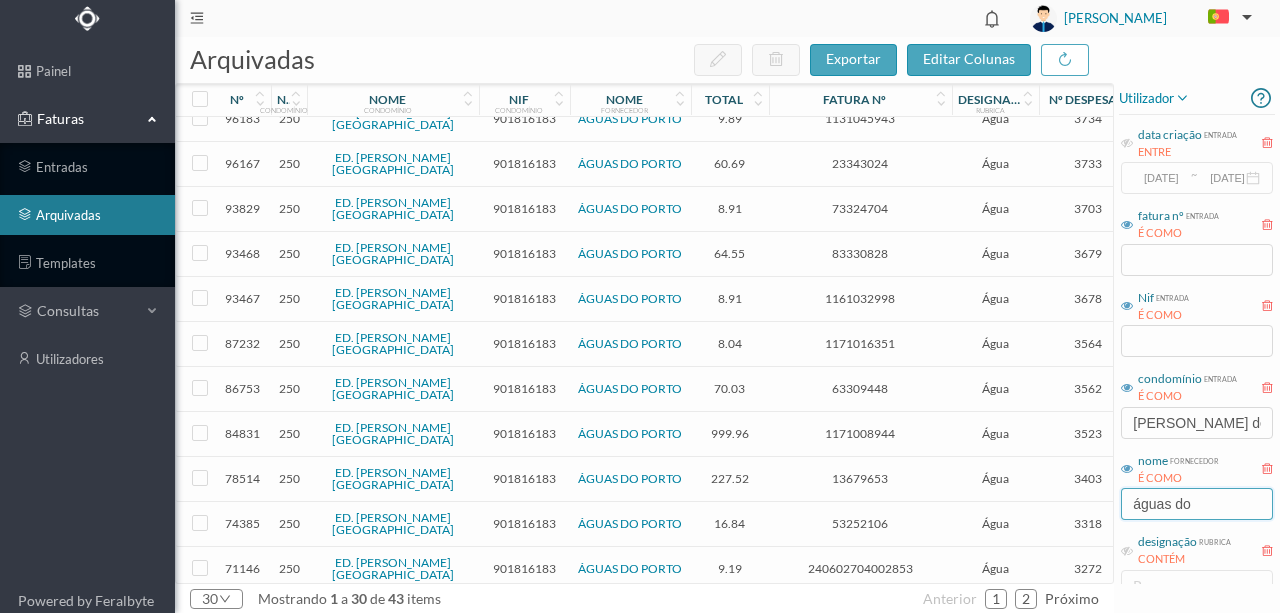 scroll, scrollTop: 0, scrollLeft: 0, axis: both 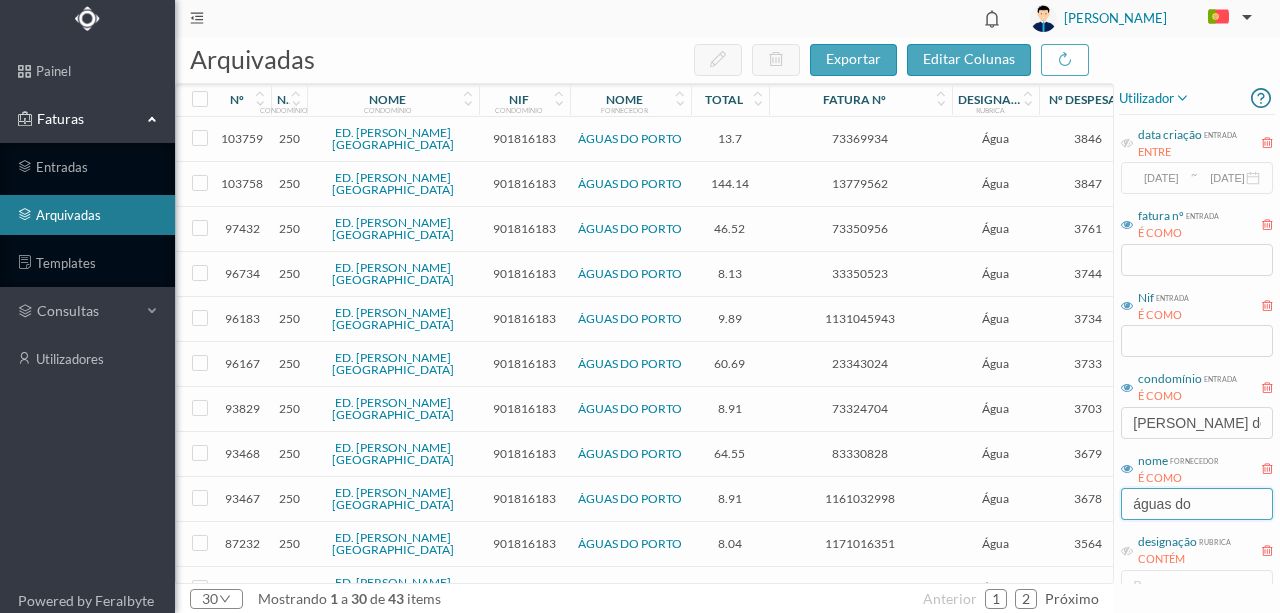 type on "águas do" 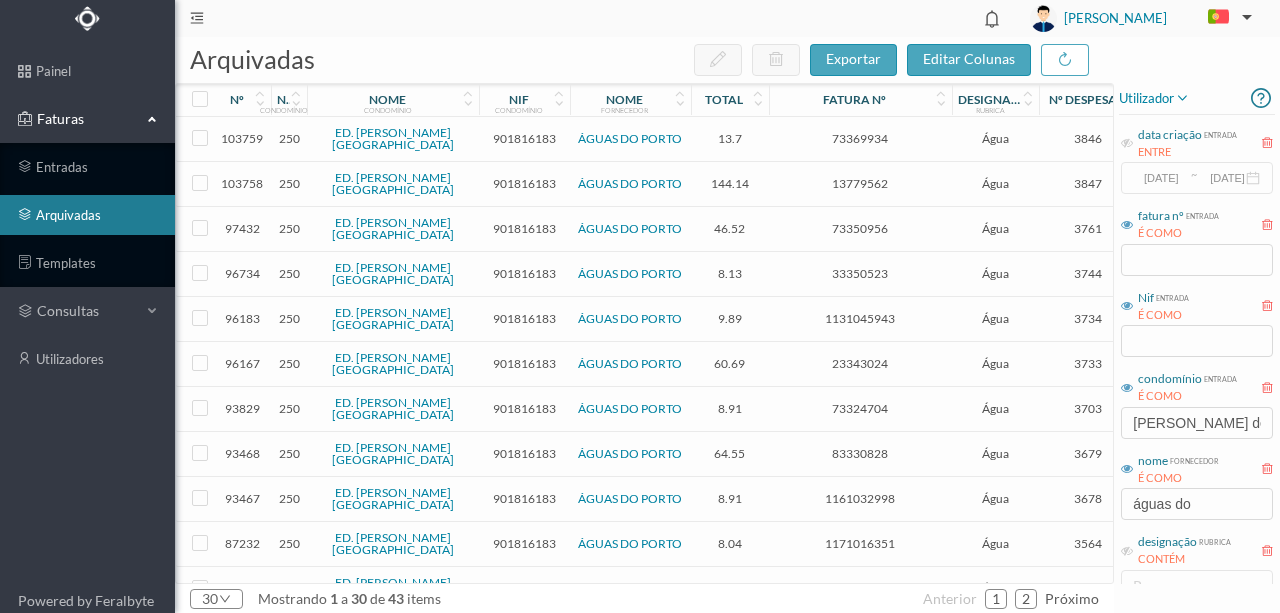 click on "901816183" at bounding box center (524, 183) 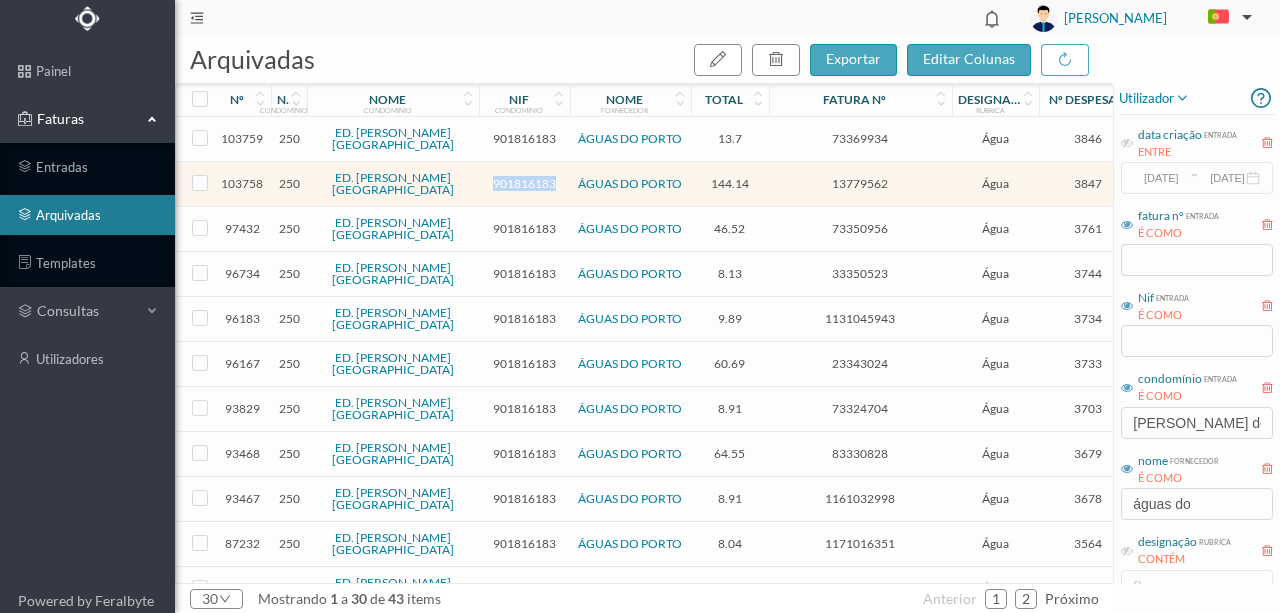 click on "901816183" at bounding box center (524, 183) 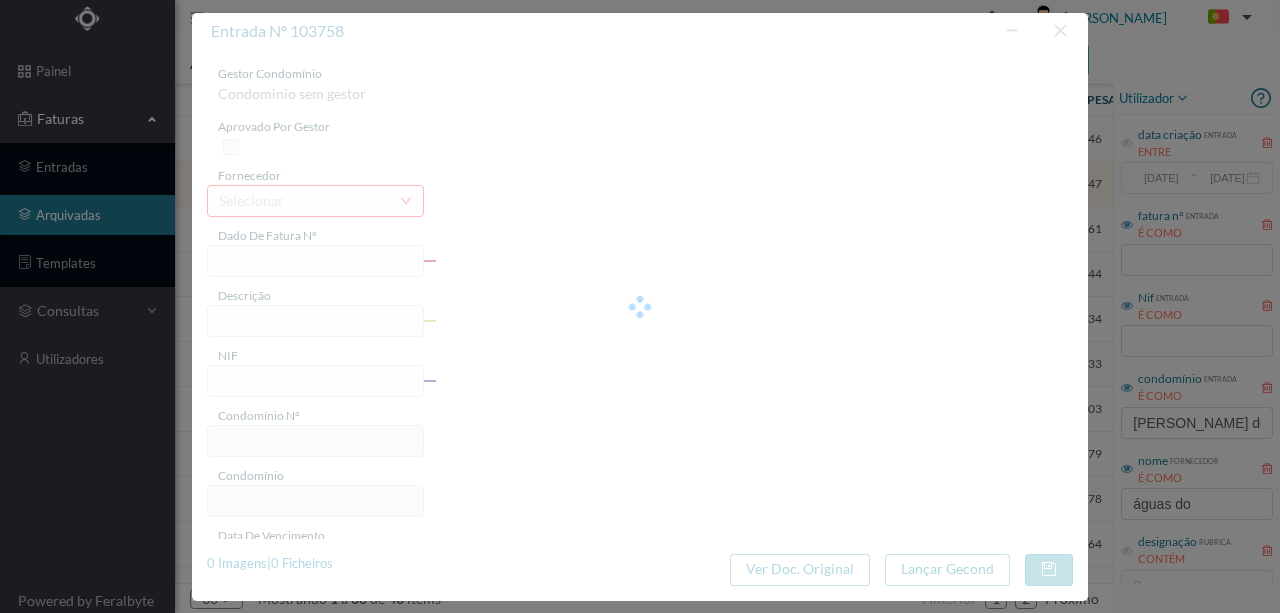 type on "13779562" 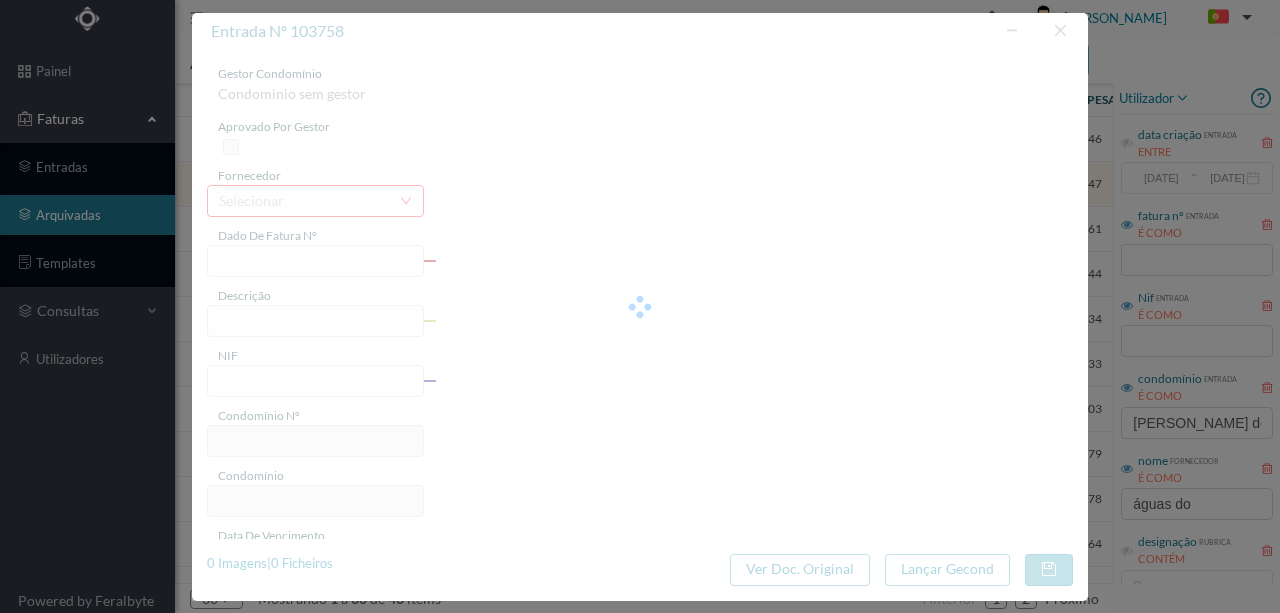 type on "255 Totalizador (04.04.2025 a 06.05.2025)" 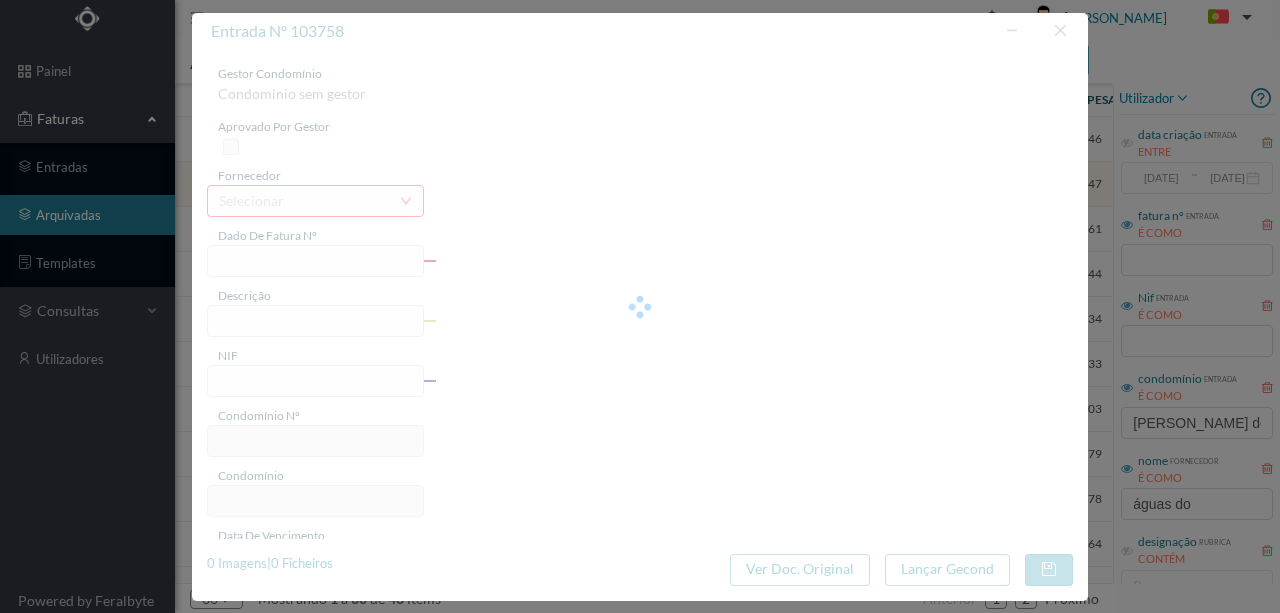 type on "04-06-2025" 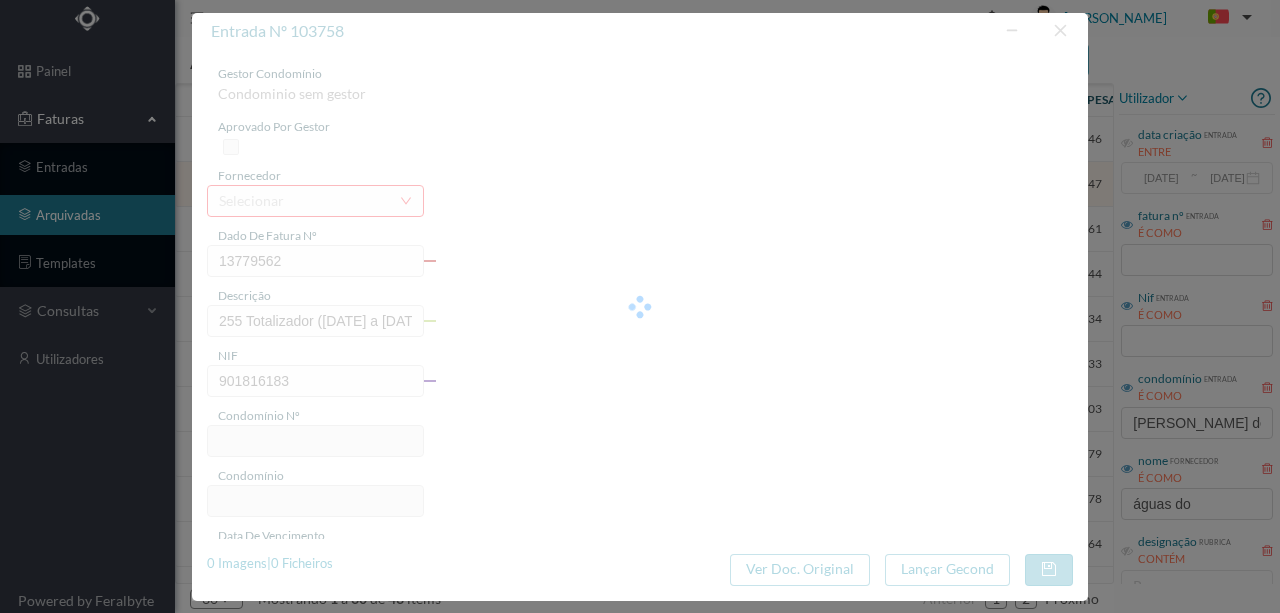 type on "250" 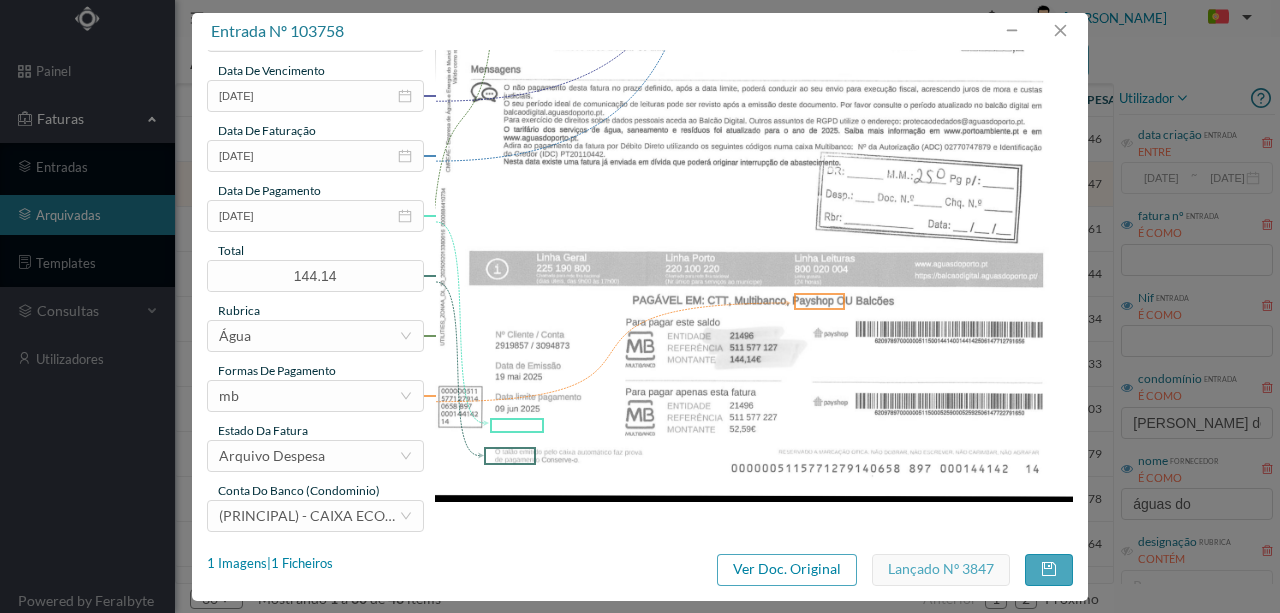scroll, scrollTop: 473, scrollLeft: 0, axis: vertical 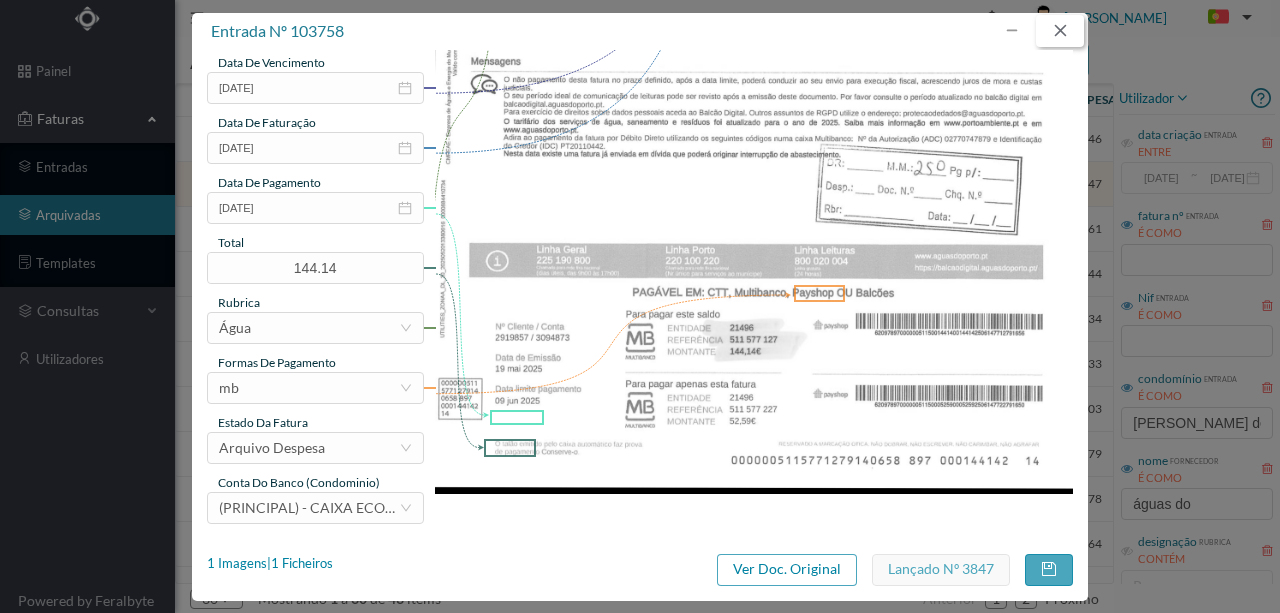 click at bounding box center [1060, 31] 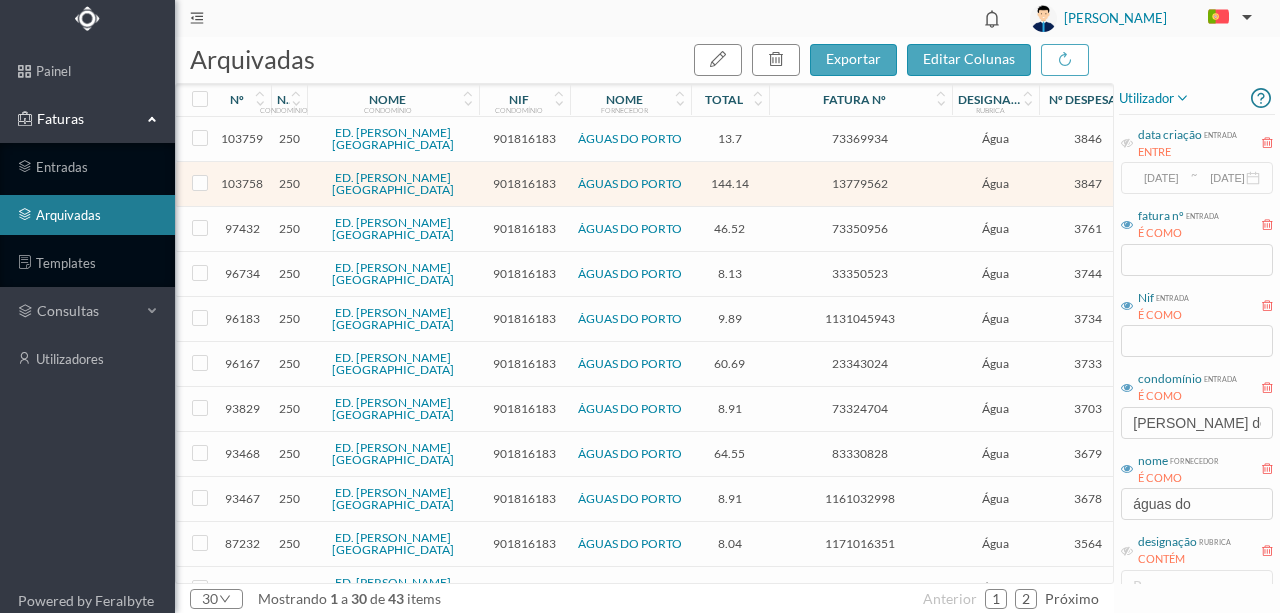 click on "901816183" at bounding box center [524, 228] 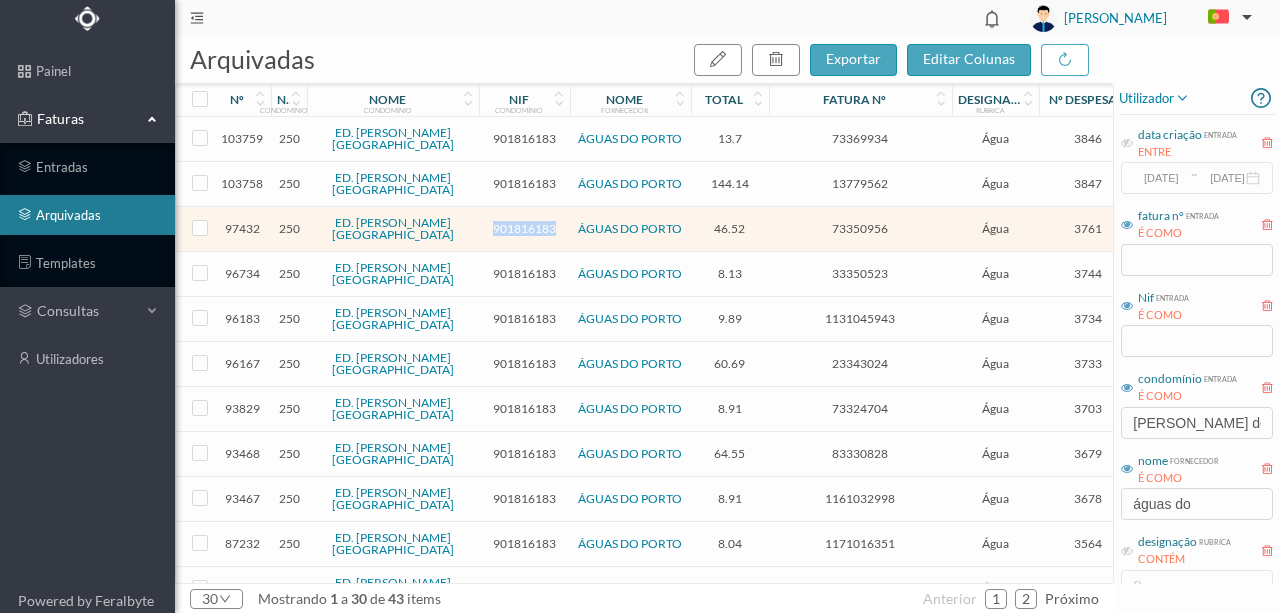 click on "901816183" at bounding box center [524, 228] 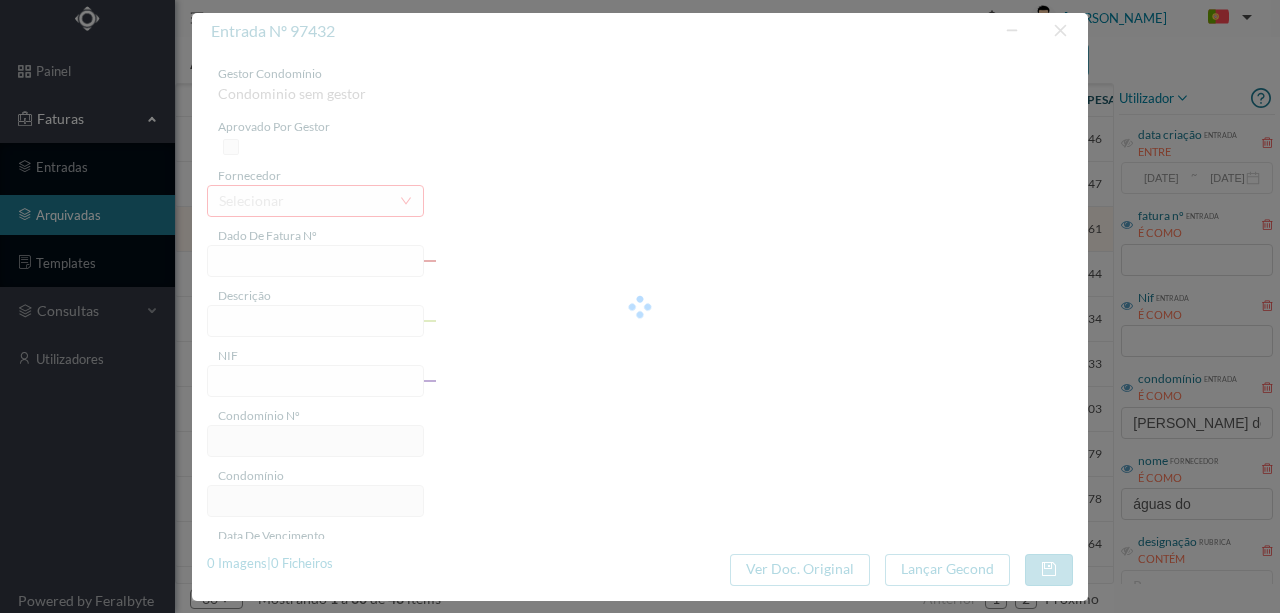 type on "73350956" 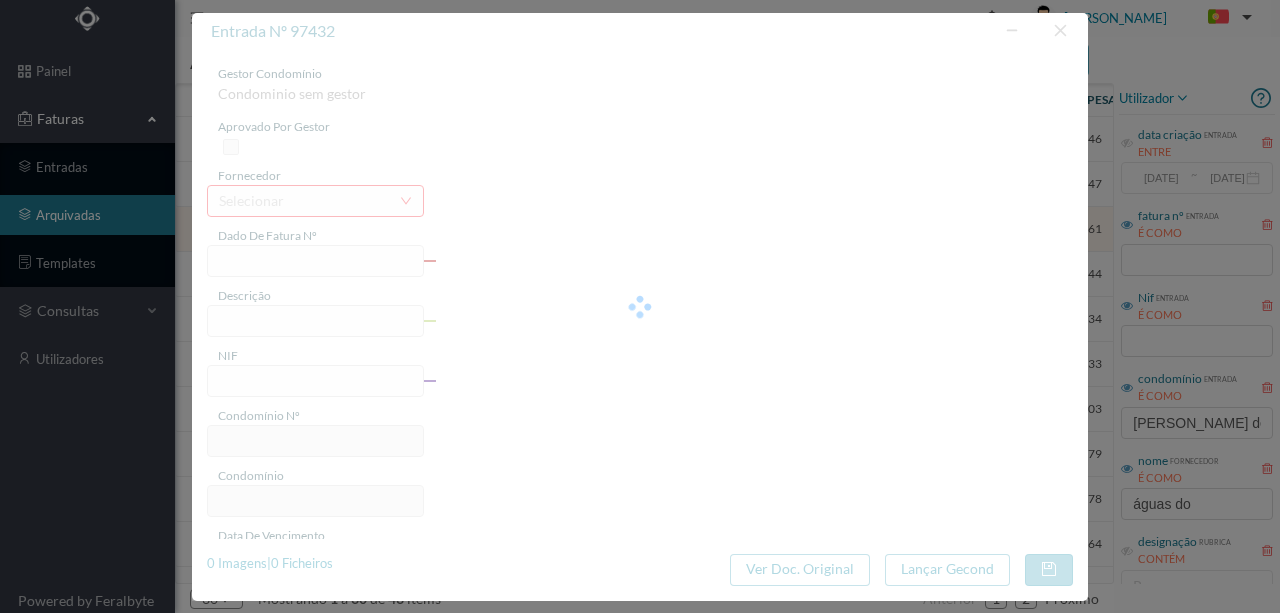 type on "255 Totalizador (06.02.2025 a 06.03.2025)" 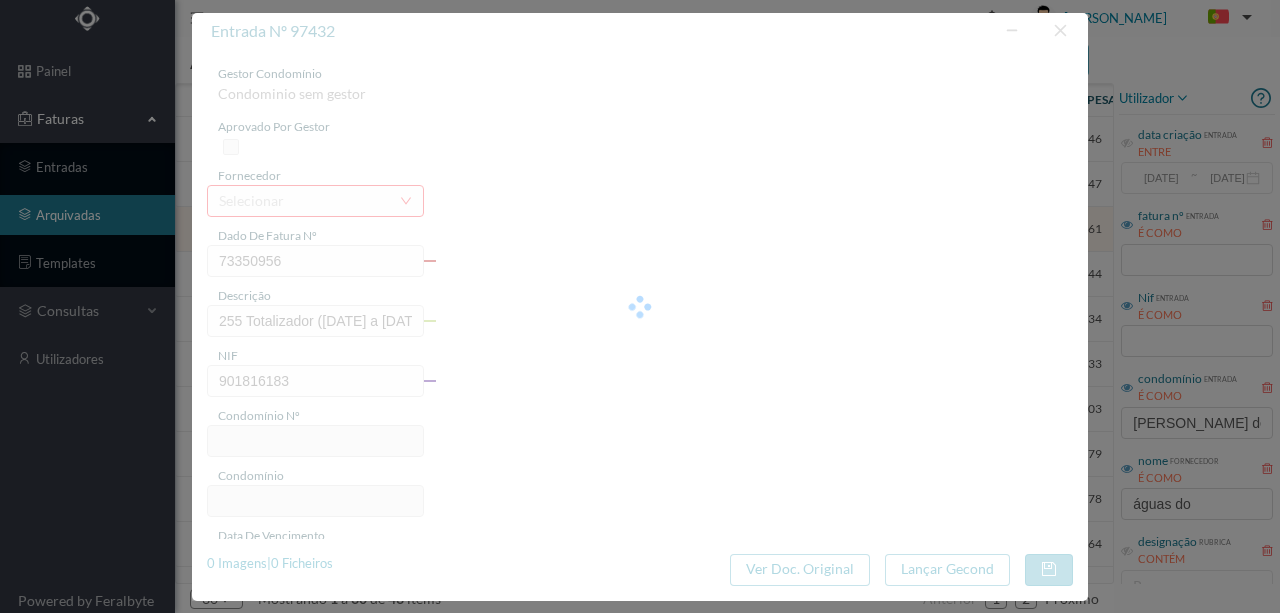 type on "250" 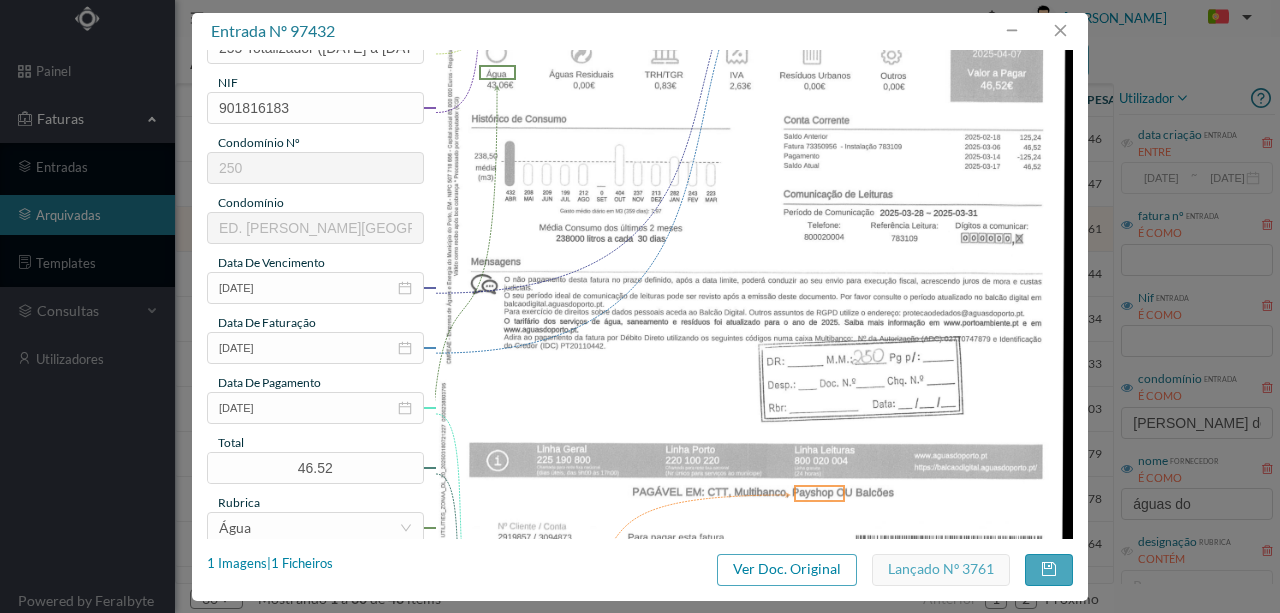 scroll, scrollTop: 473, scrollLeft: 0, axis: vertical 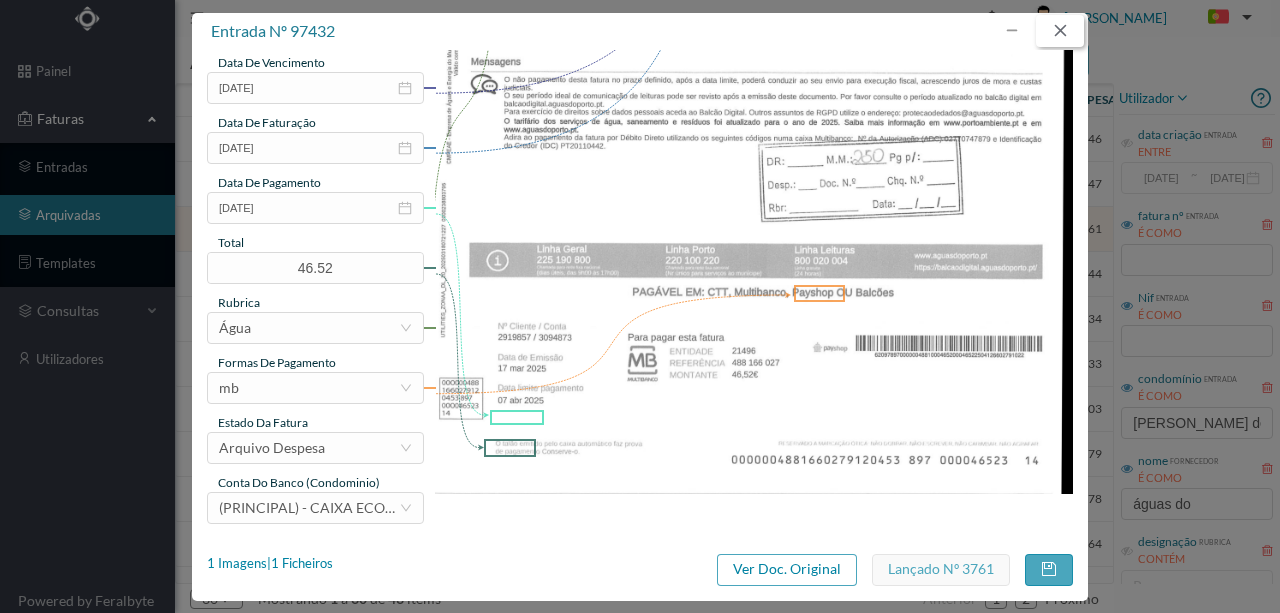 click at bounding box center [1060, 31] 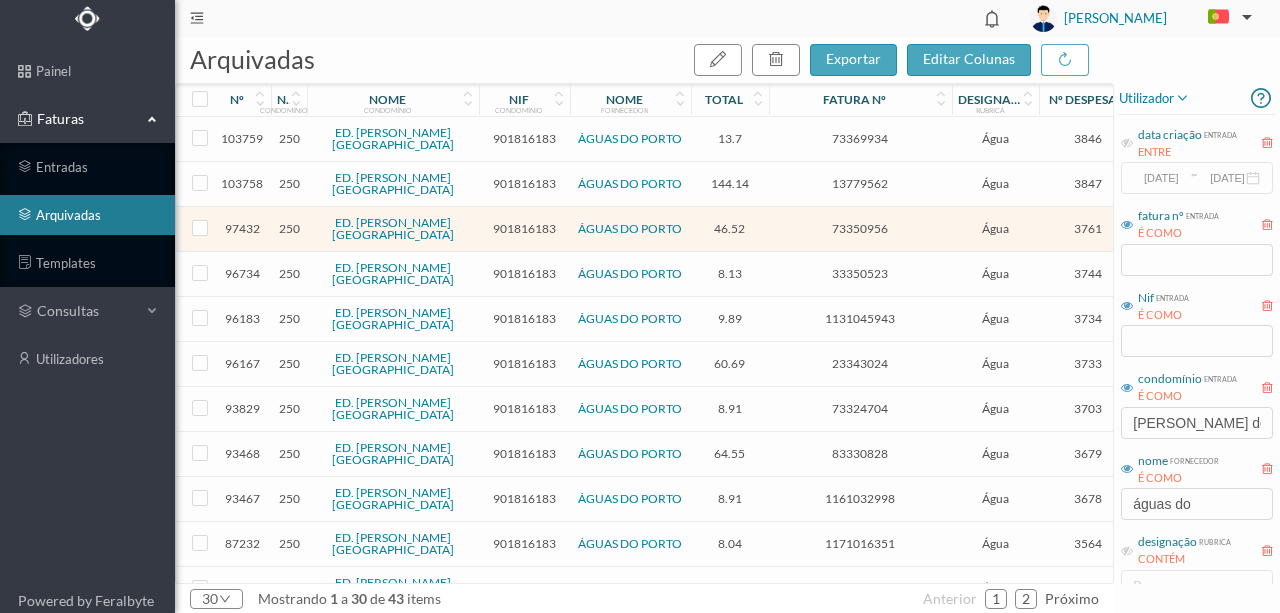 click on "901816183" at bounding box center (524, 183) 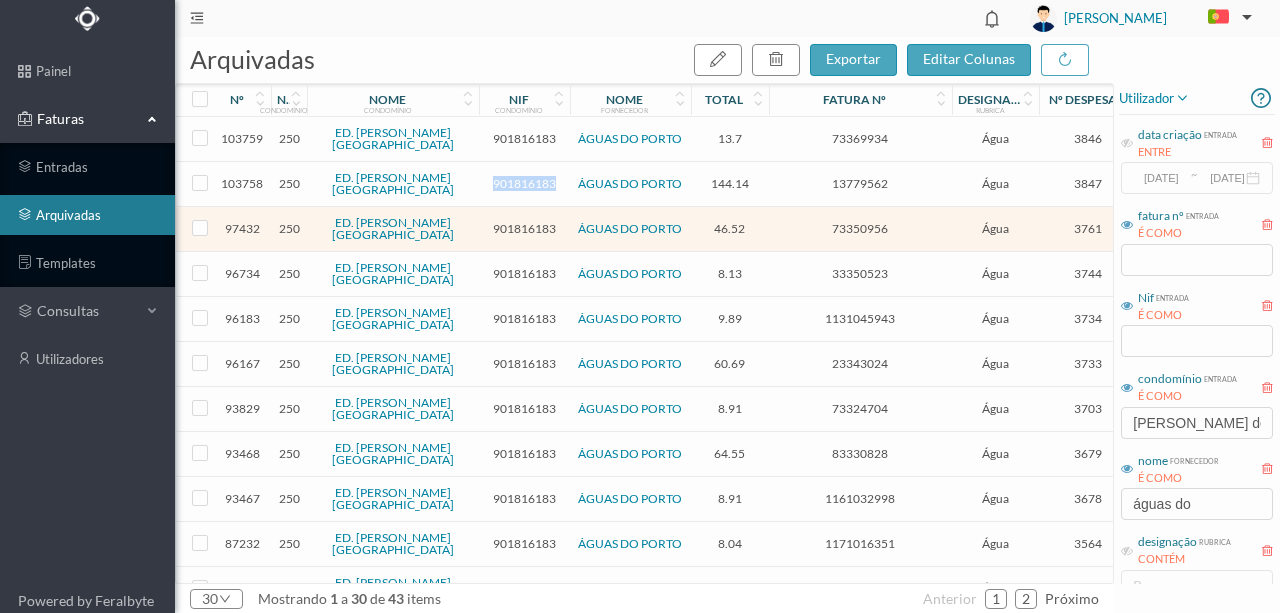 click on "901816183" at bounding box center (524, 183) 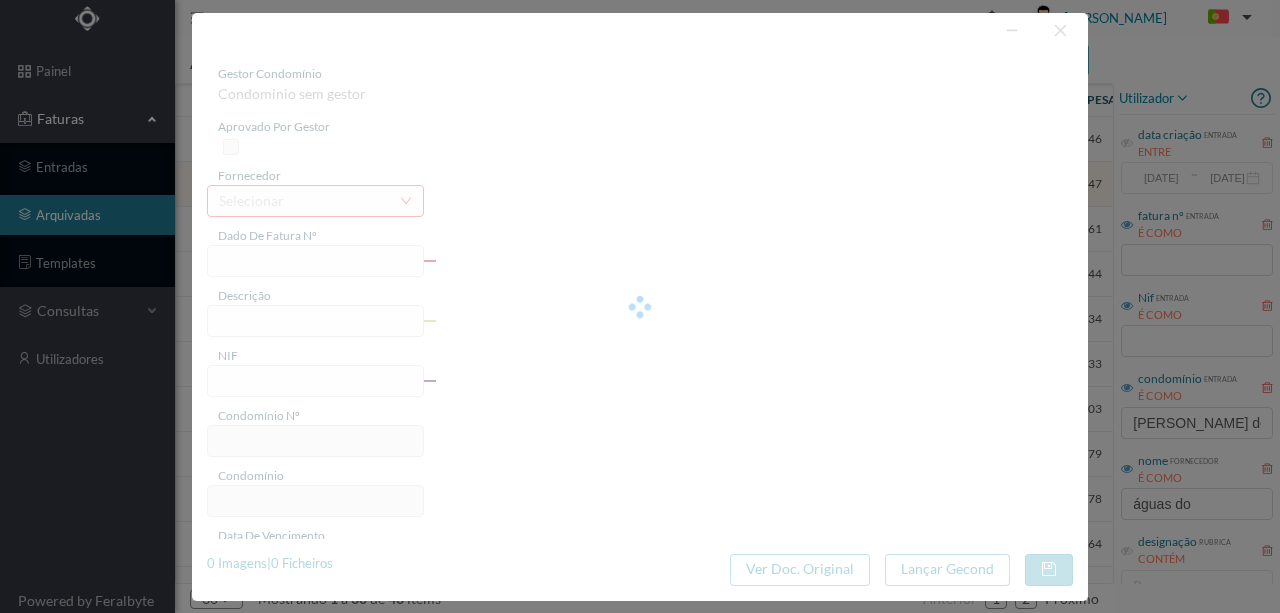 type on "13779562" 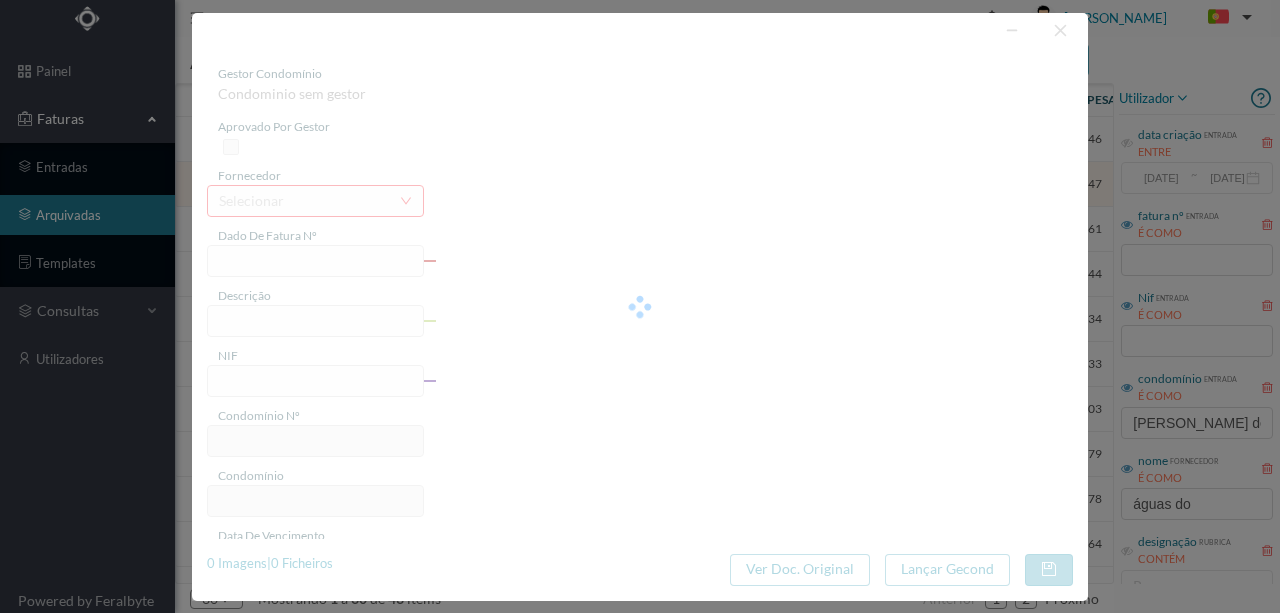 type on "255 Totalizador (04.04.2025 a 06.05.2025)" 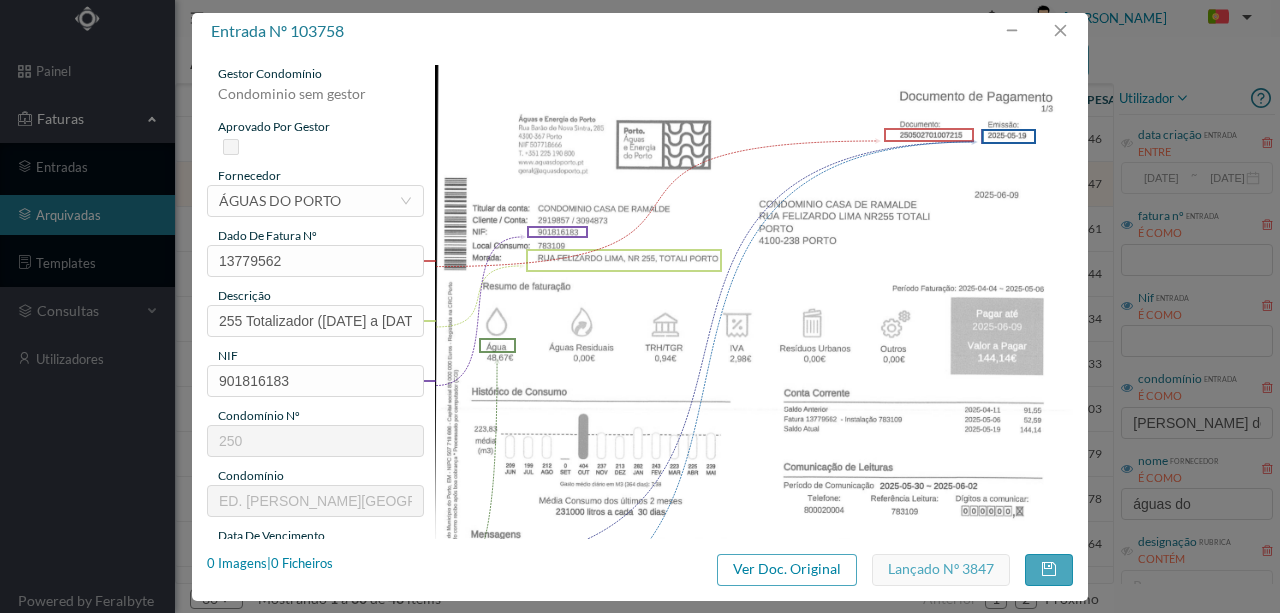 type on "250" 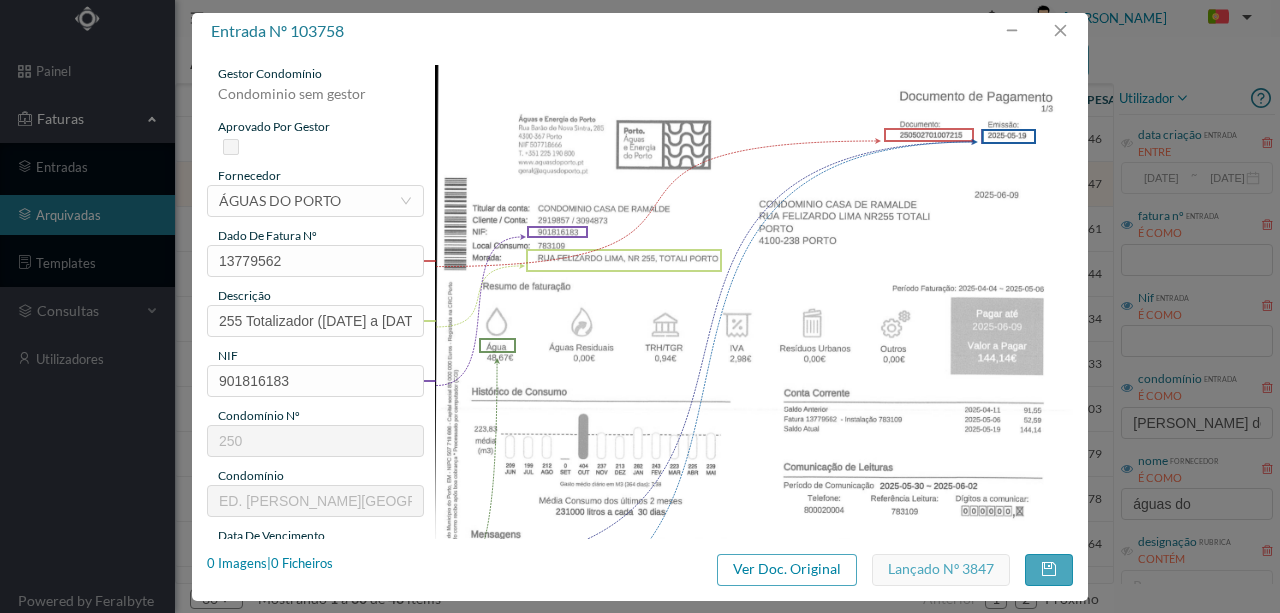 type on "ED. [GEOGRAPHIC_DATA]" 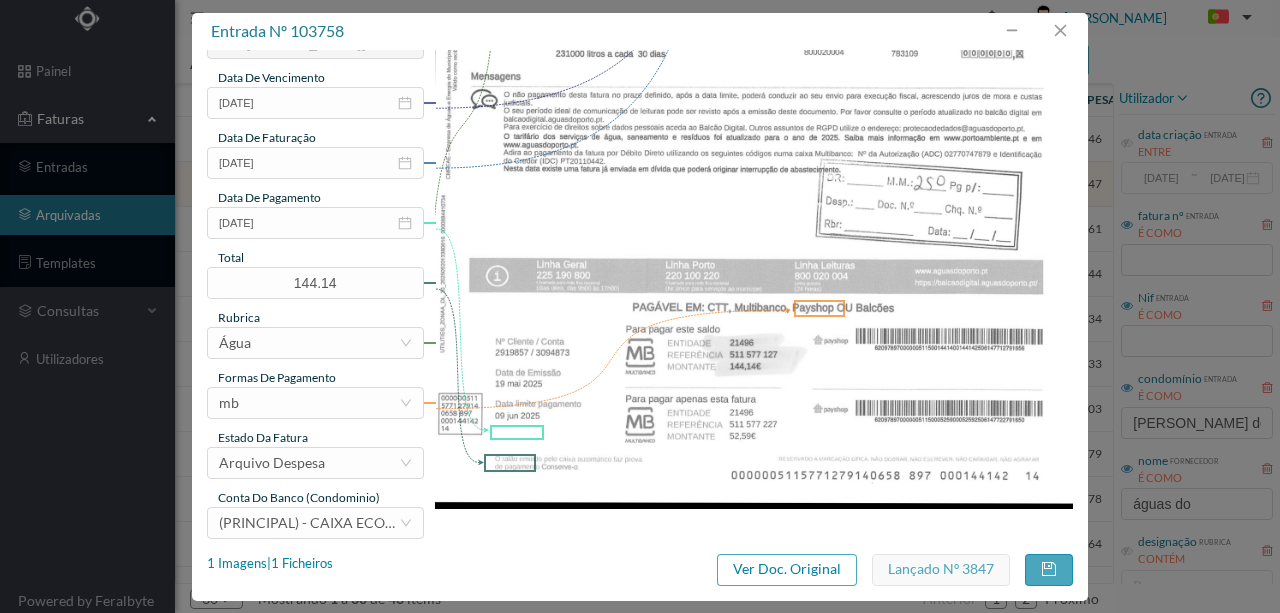 scroll, scrollTop: 473, scrollLeft: 0, axis: vertical 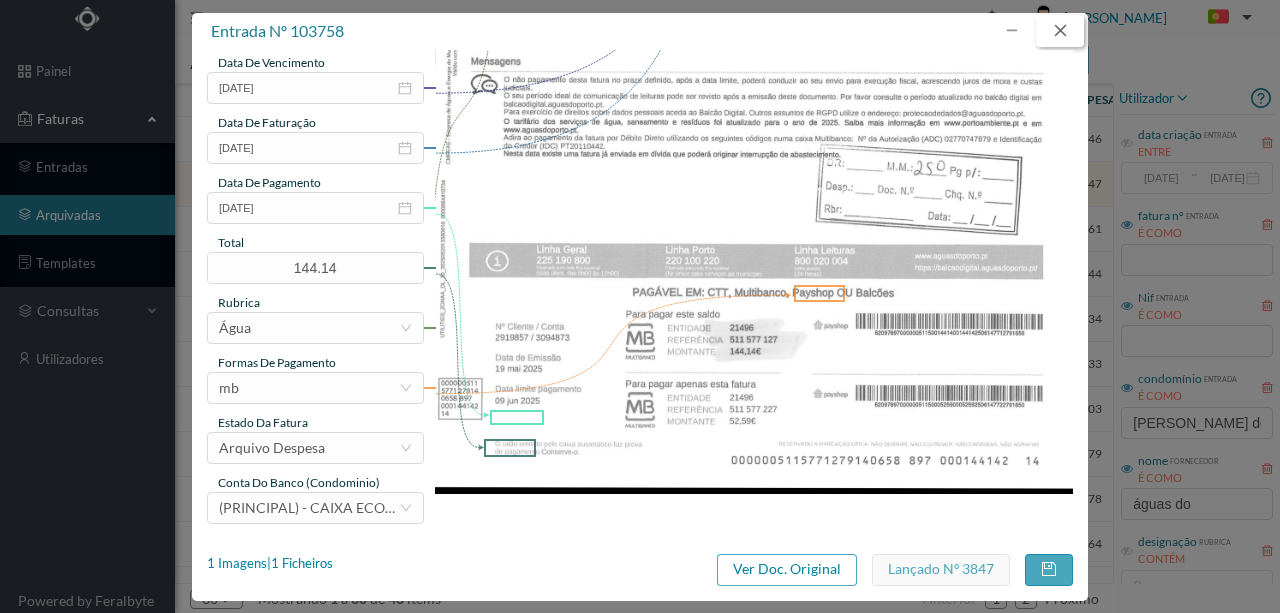 click at bounding box center [1060, 31] 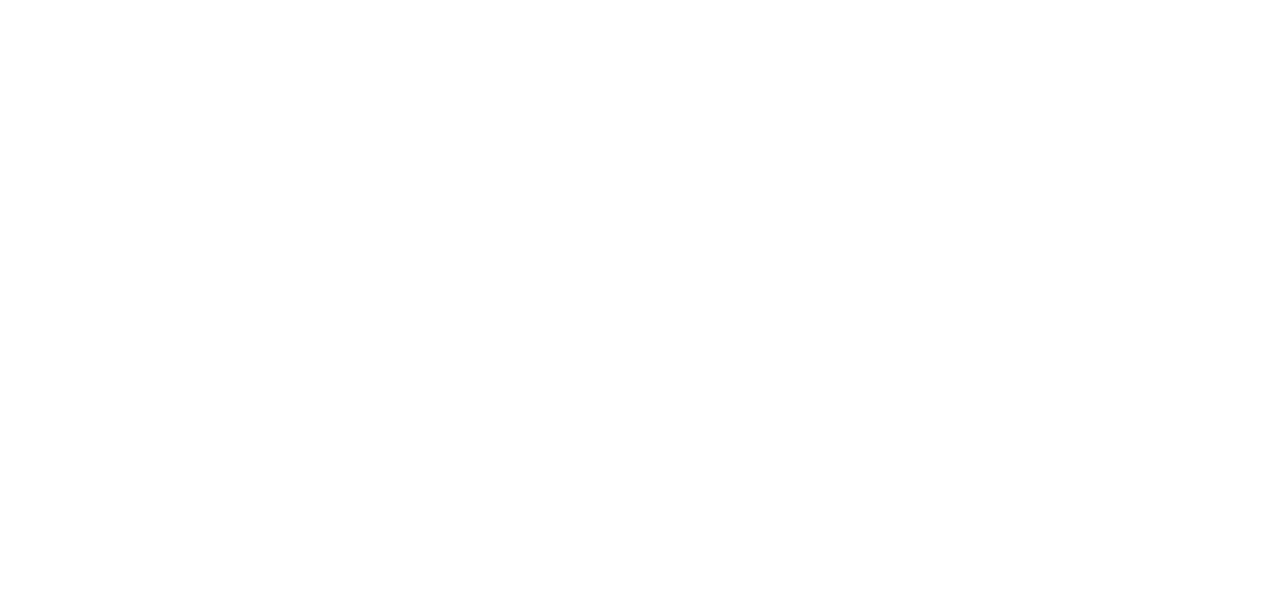 scroll, scrollTop: 0, scrollLeft: 0, axis: both 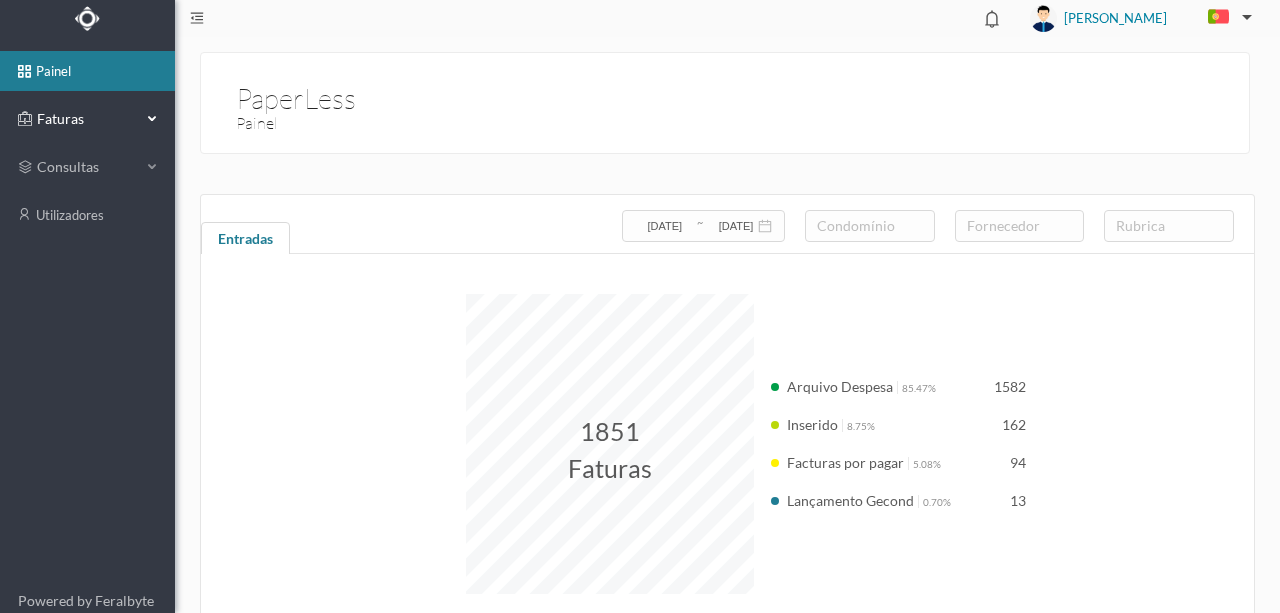click on "Faturas" at bounding box center [87, 119] 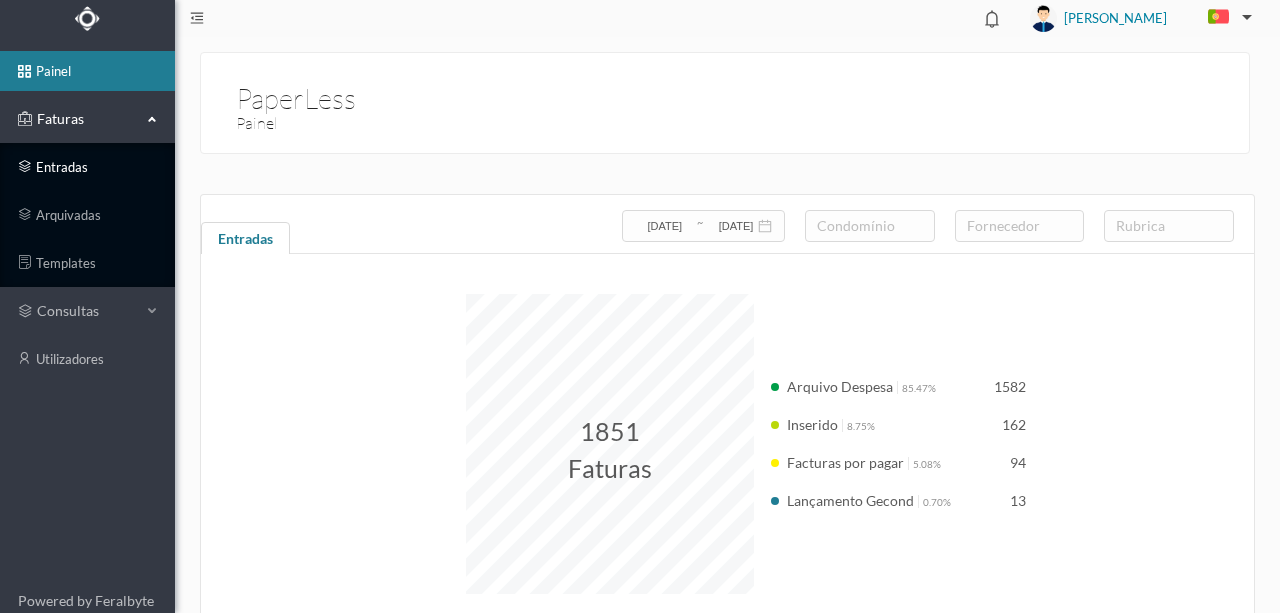 click on "entradas" at bounding box center (87, 167) 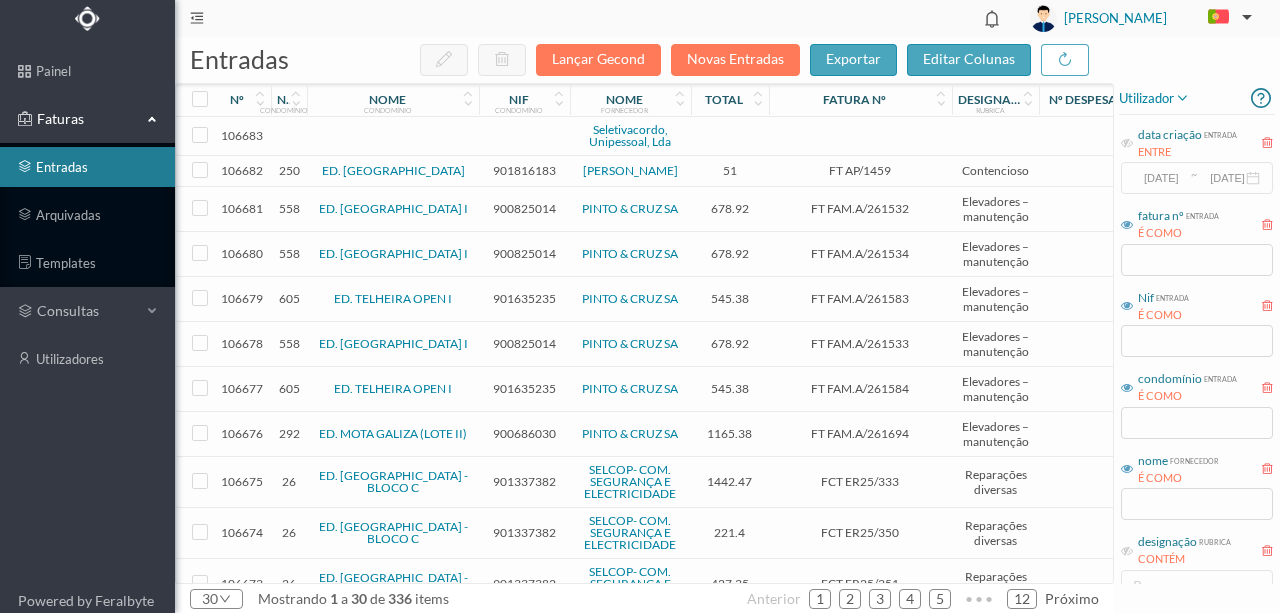 click at bounding box center [524, 136] 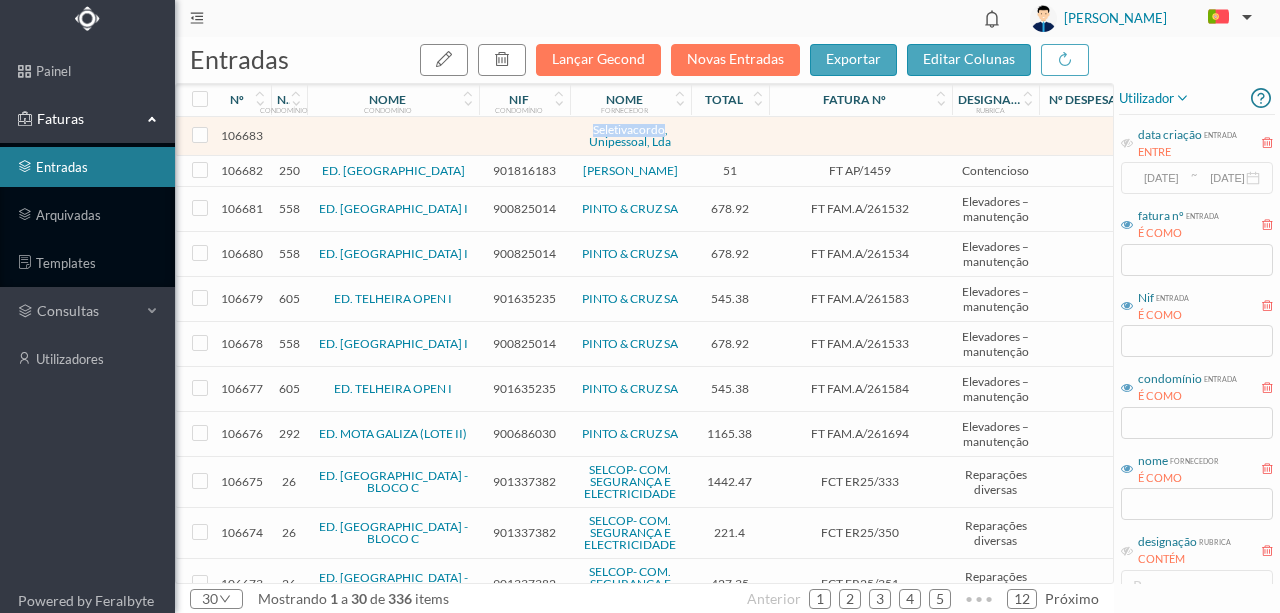 click at bounding box center (524, 136) 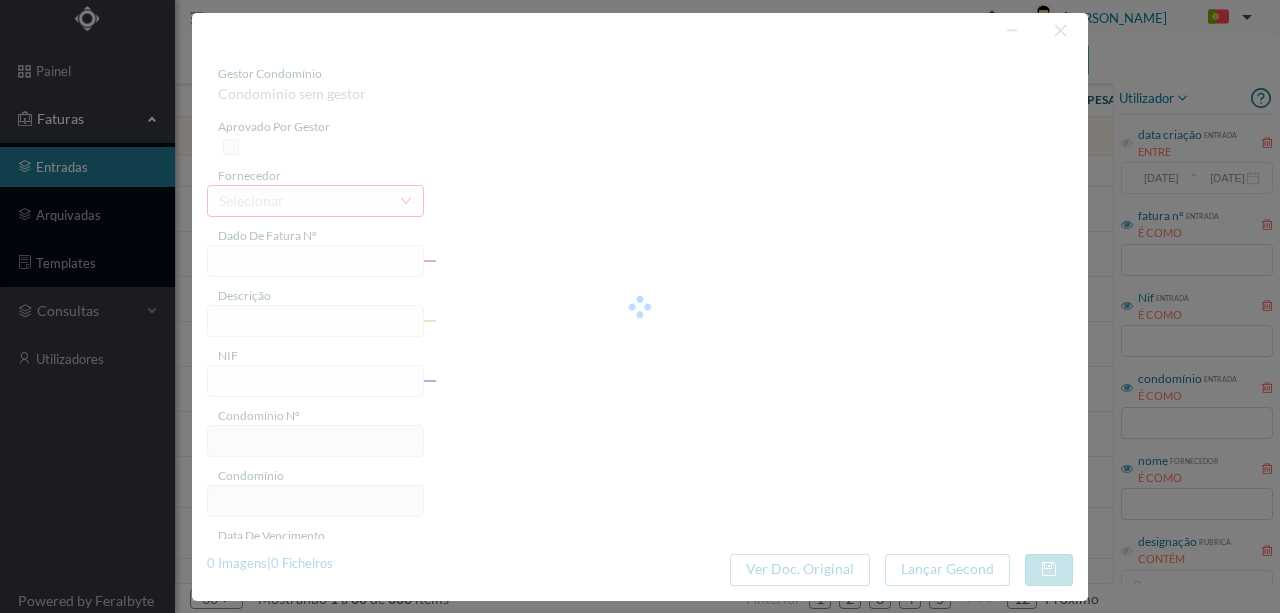 type on "dETVIÇO dE Budrada ao portao dao edificio das 2." 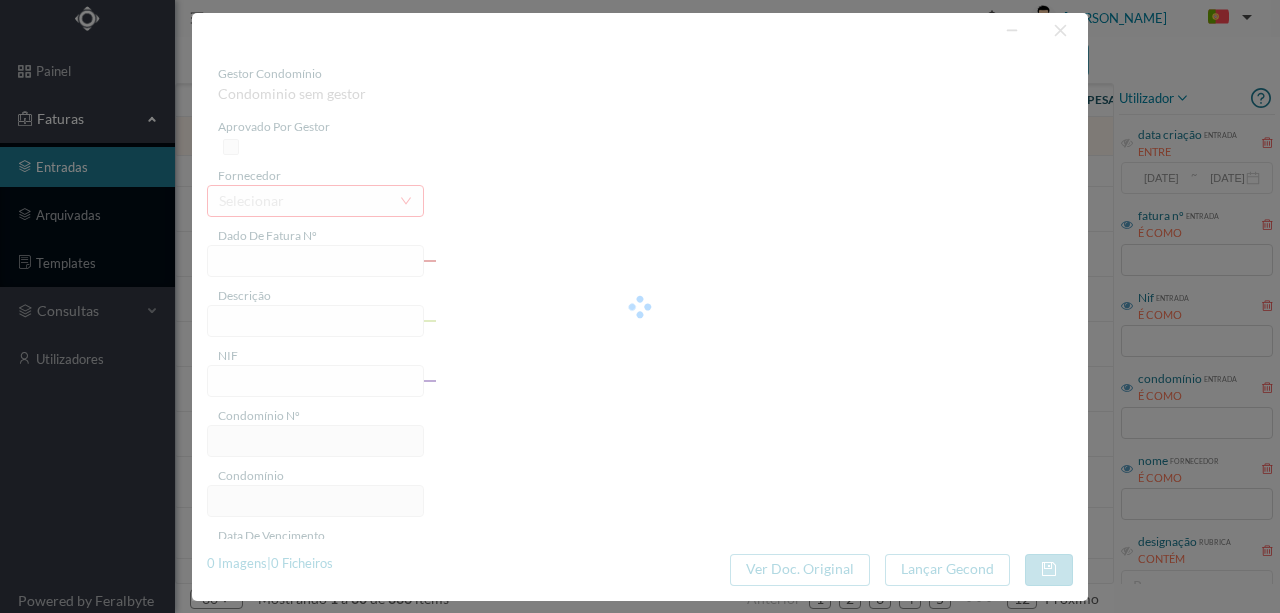 type on "0" 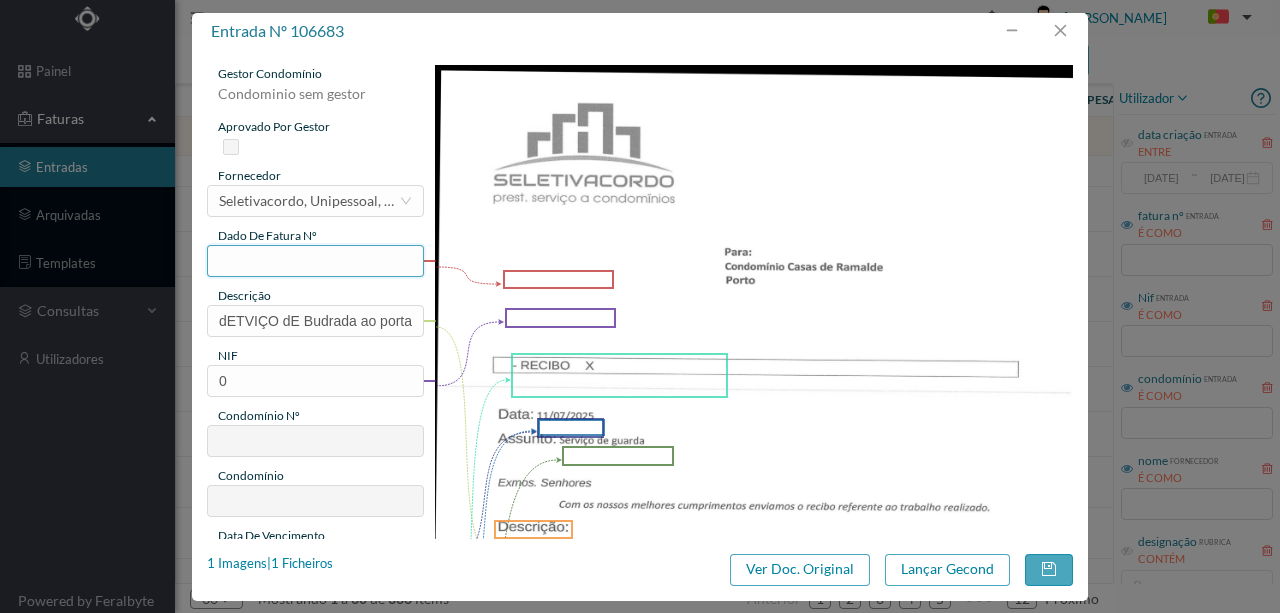 click at bounding box center [315, 261] 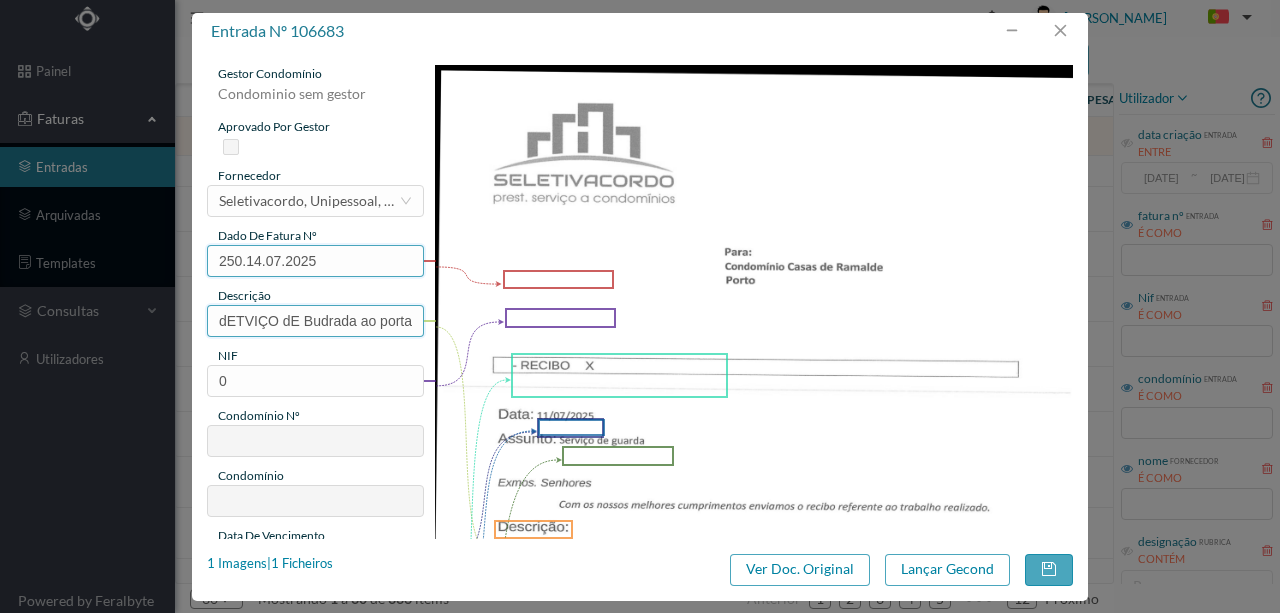 type on "250.14.07.2025" 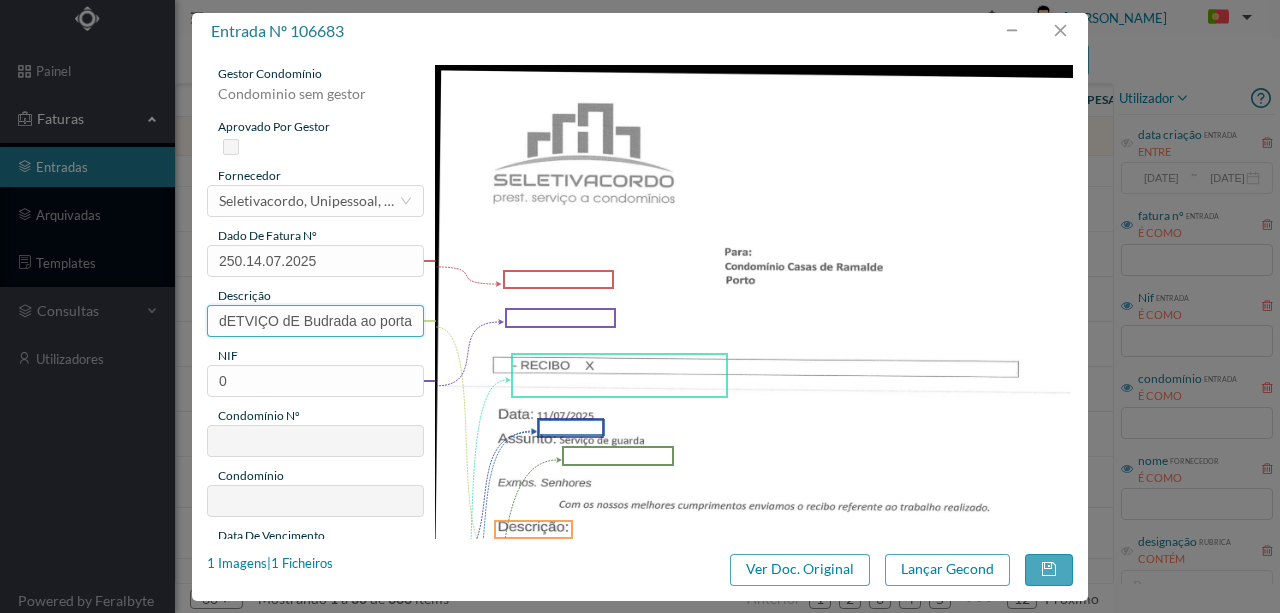 scroll, scrollTop: 0, scrollLeft: 125, axis: horizontal 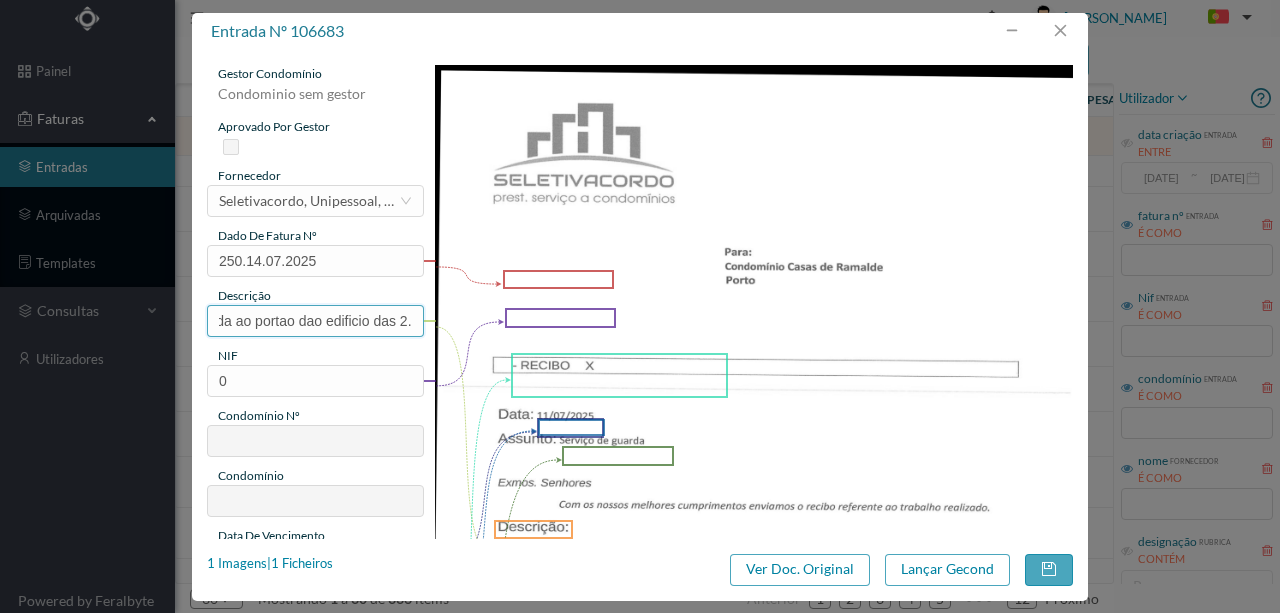 drag, startPoint x: 216, startPoint y: 318, endPoint x: 994, endPoint y: 330, distance: 778.0925 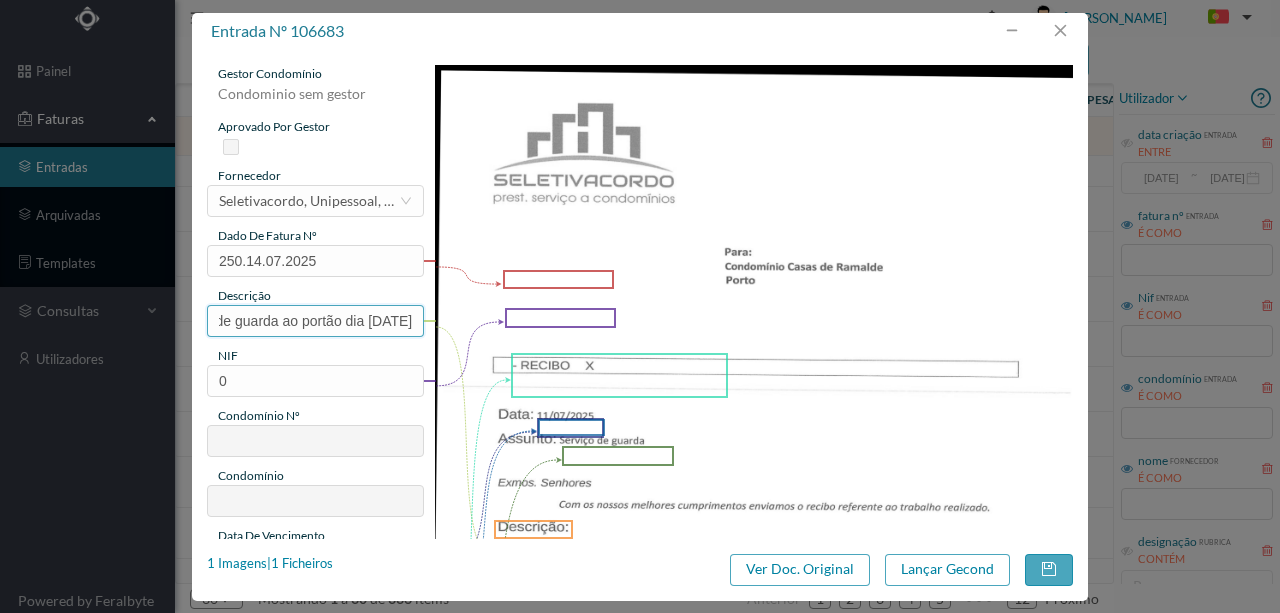 scroll, scrollTop: 0, scrollLeft: 80, axis: horizontal 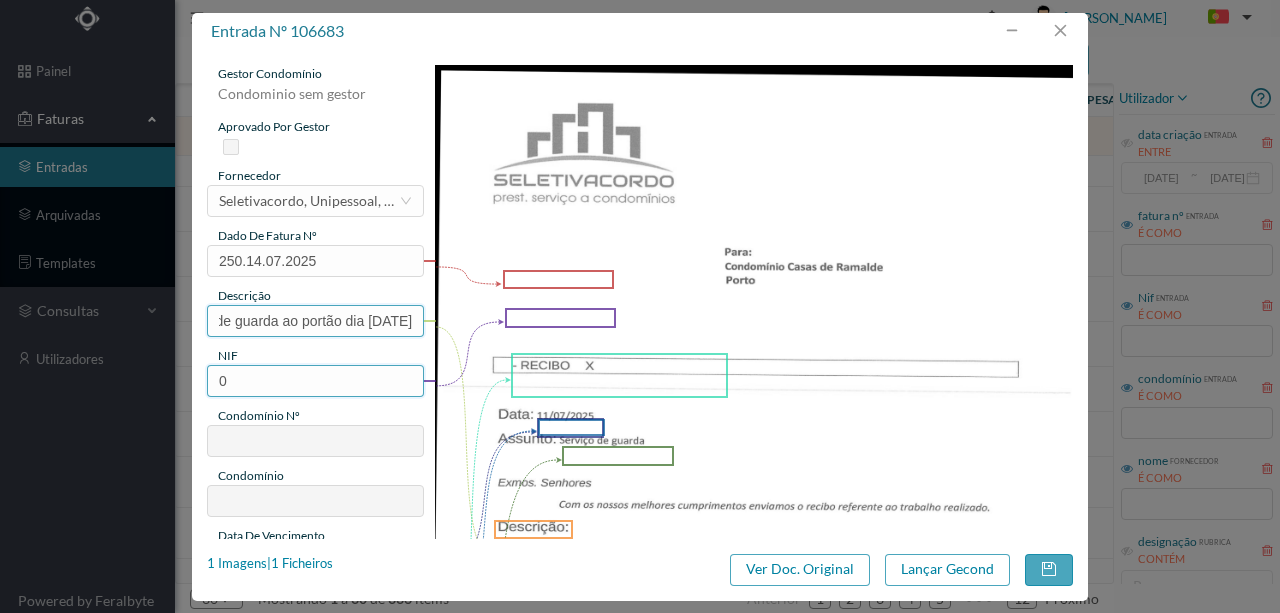 type on "Serviço de guarda ao portão dia [DATE]" 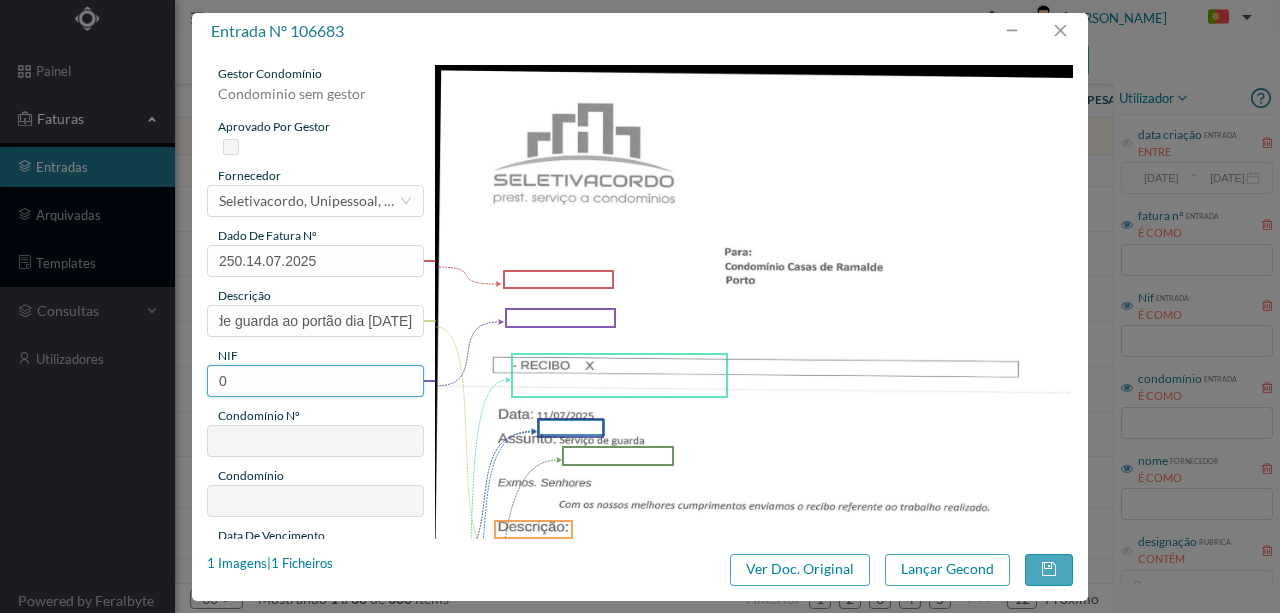 scroll, scrollTop: 0, scrollLeft: 0, axis: both 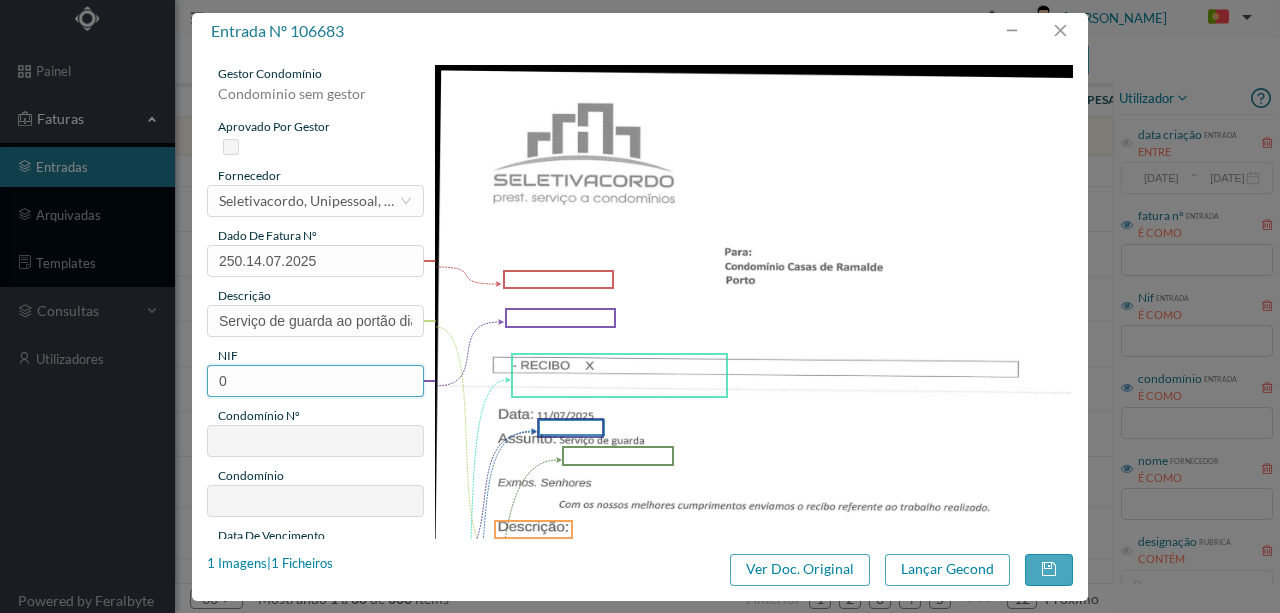drag, startPoint x: 240, startPoint y: 382, endPoint x: 196, endPoint y: 376, distance: 44.407207 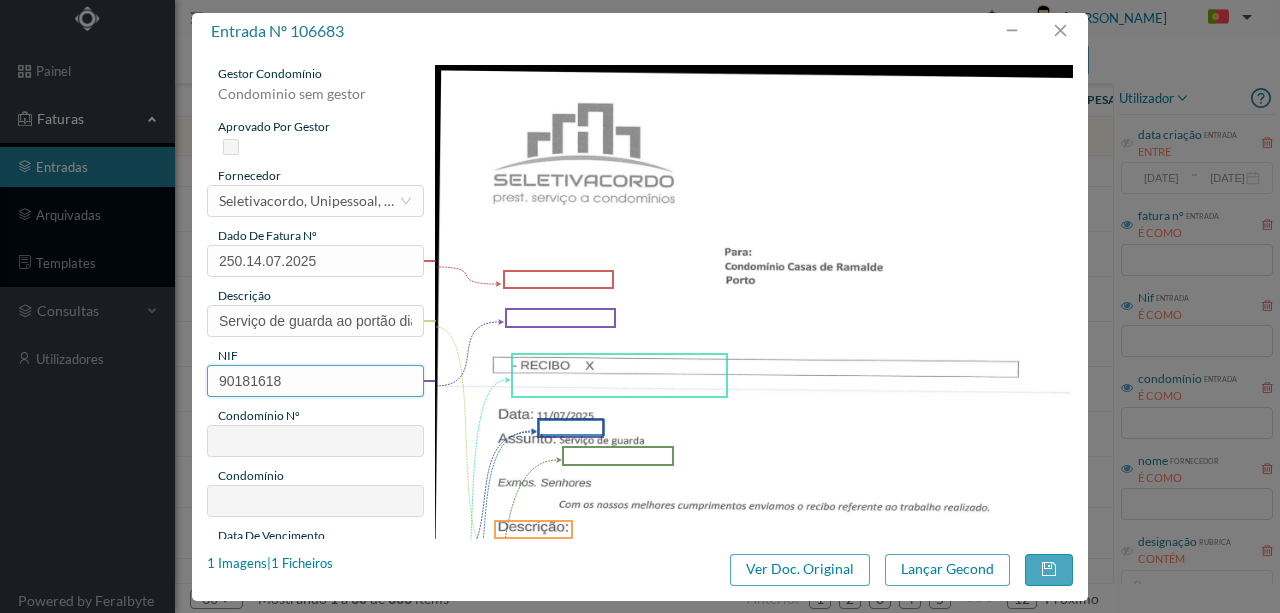 type on "901816183" 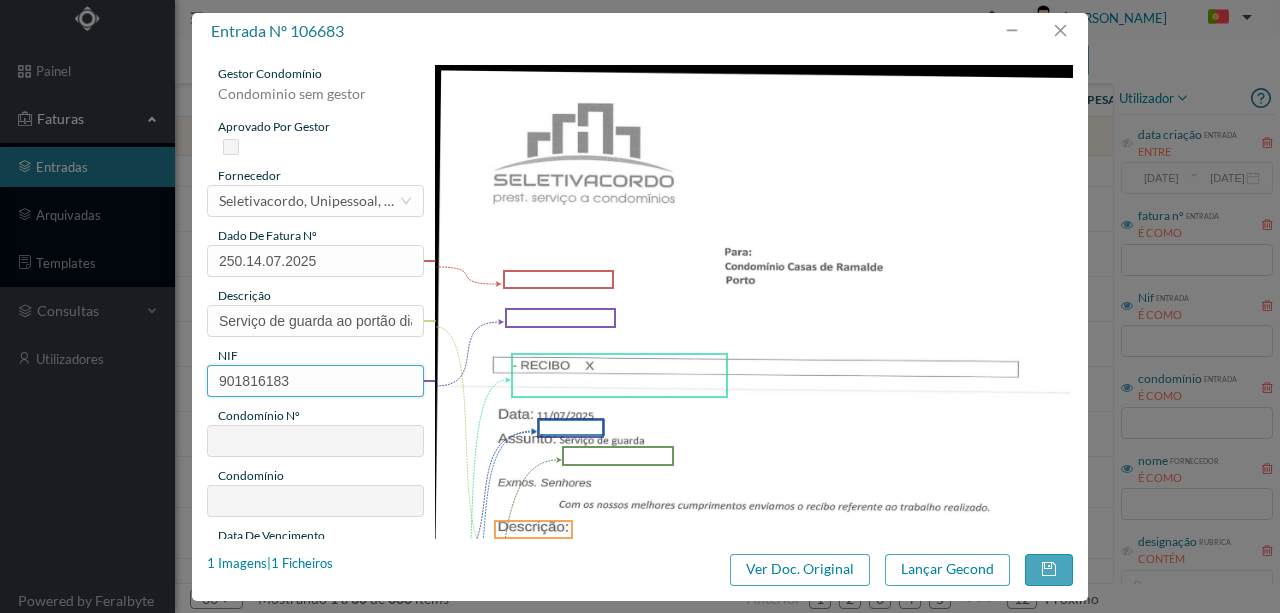 type on "250" 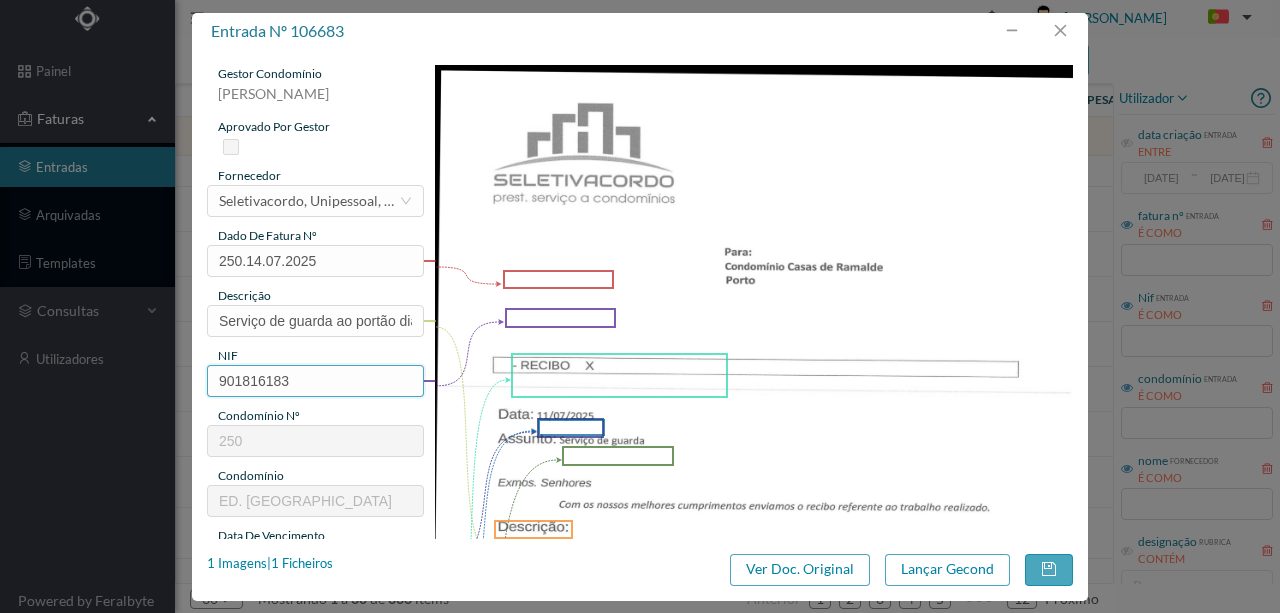 type on "901816183" 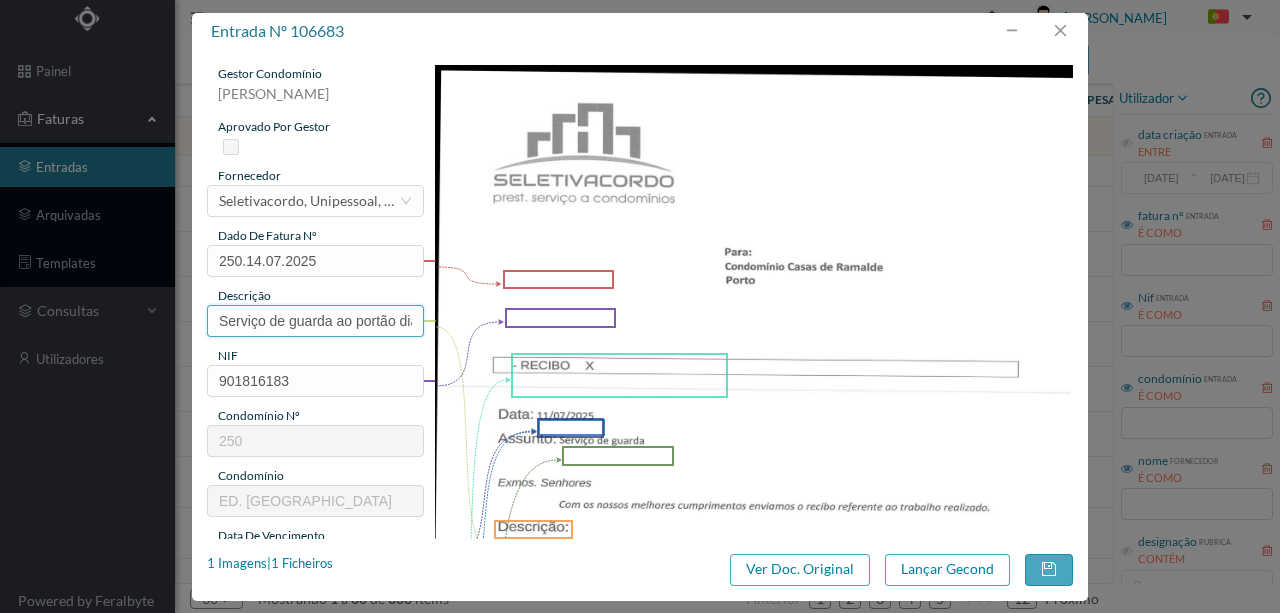 click on "Serviço de guarda ao portão dia [DATE]" at bounding box center (315, 321) 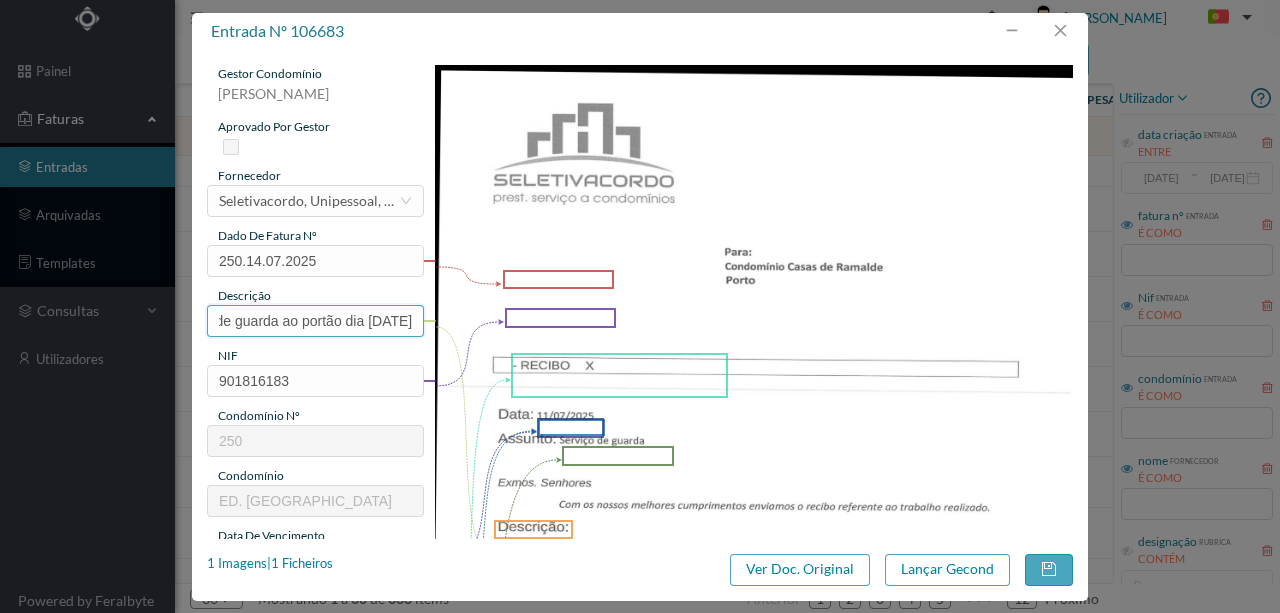 scroll, scrollTop: 0, scrollLeft: 80, axis: horizontal 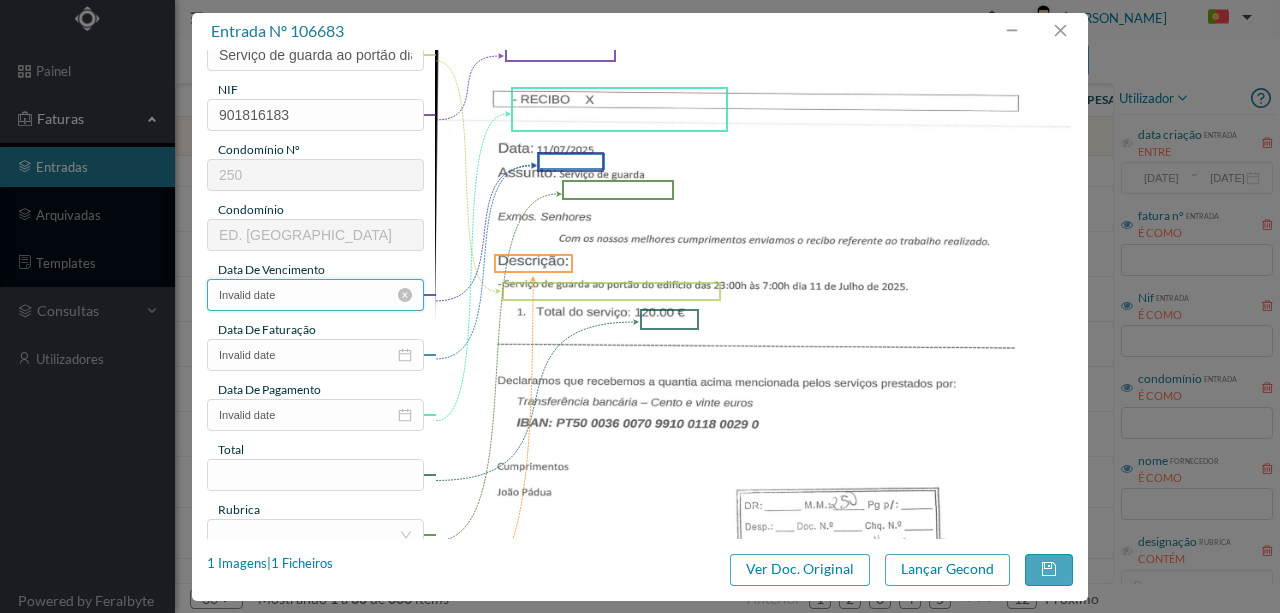 click on "Invalid date" at bounding box center (315, 295) 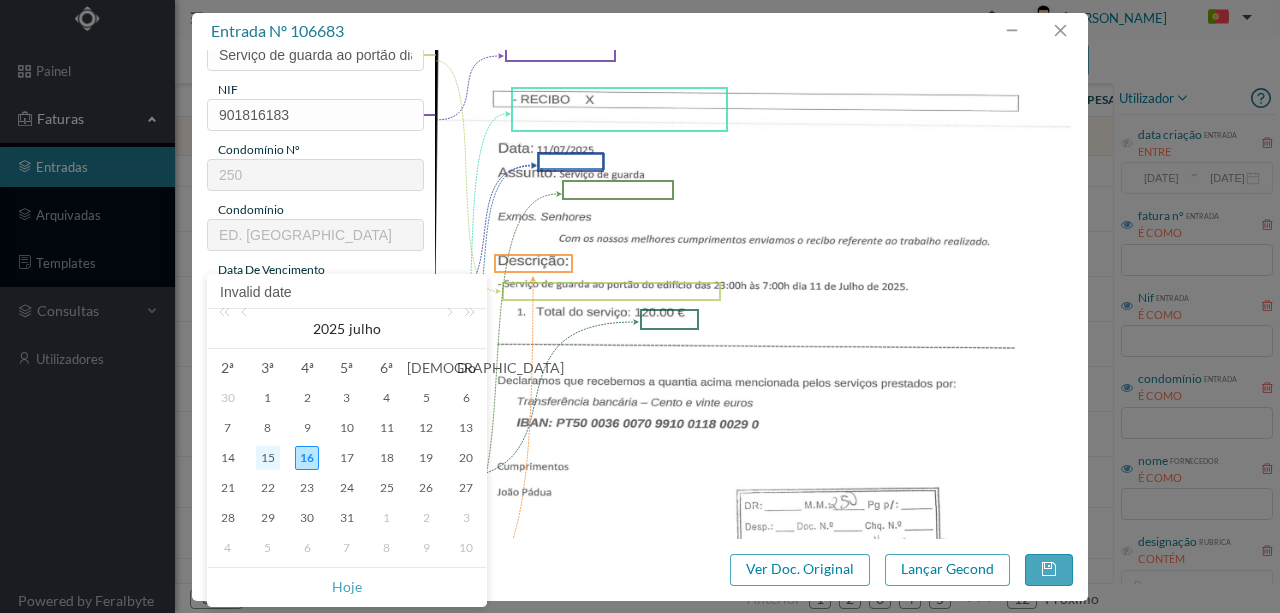 click on "15" at bounding box center (268, 458) 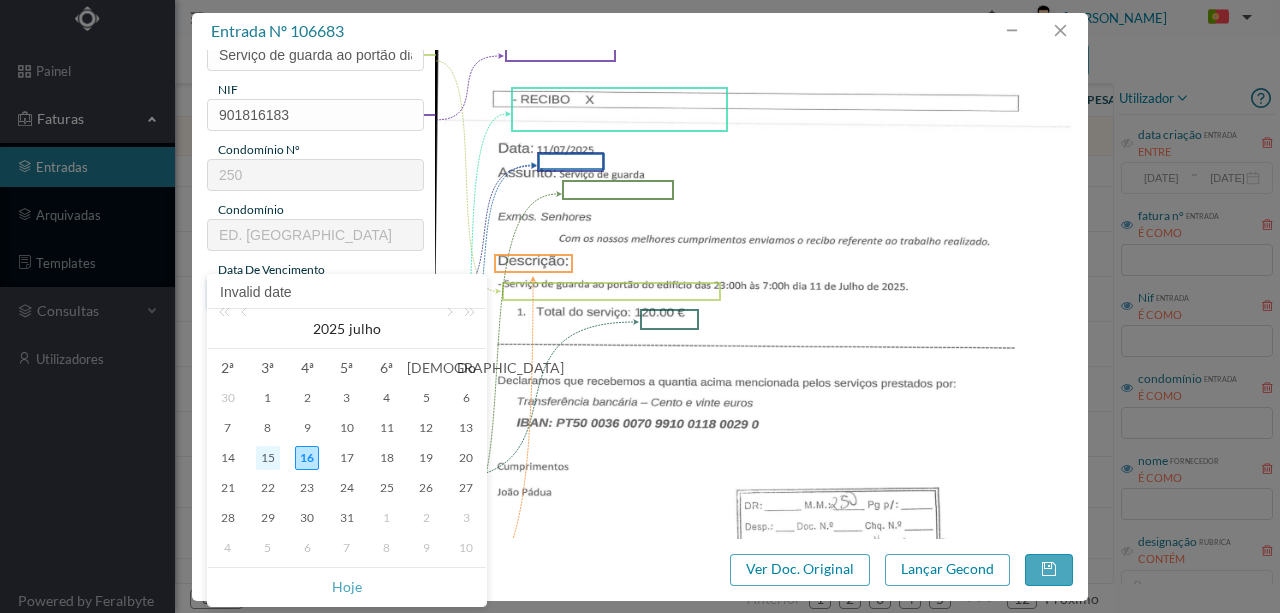type on "[DATE]" 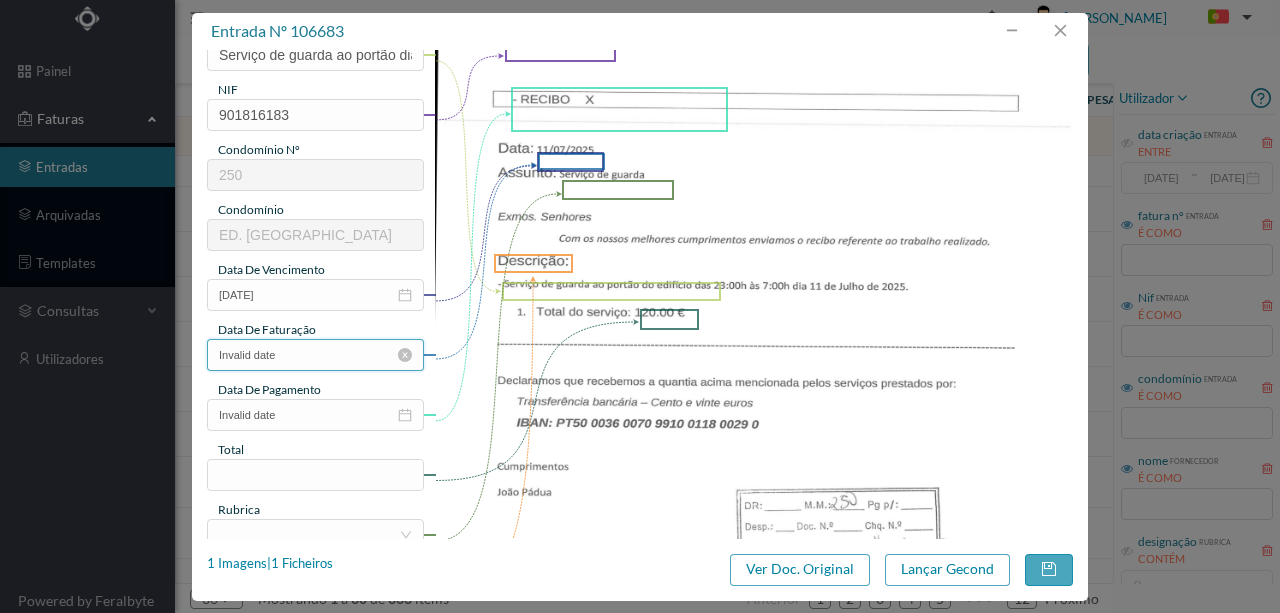 click on "Invalid date" at bounding box center [315, 355] 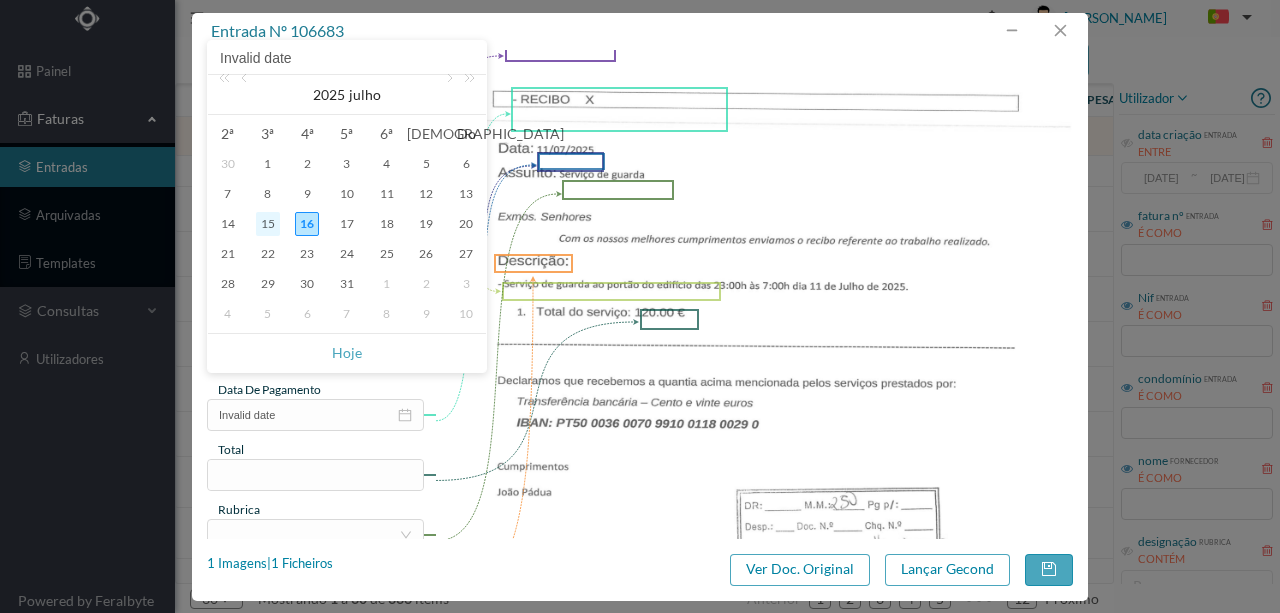 click on "15" at bounding box center (268, 224) 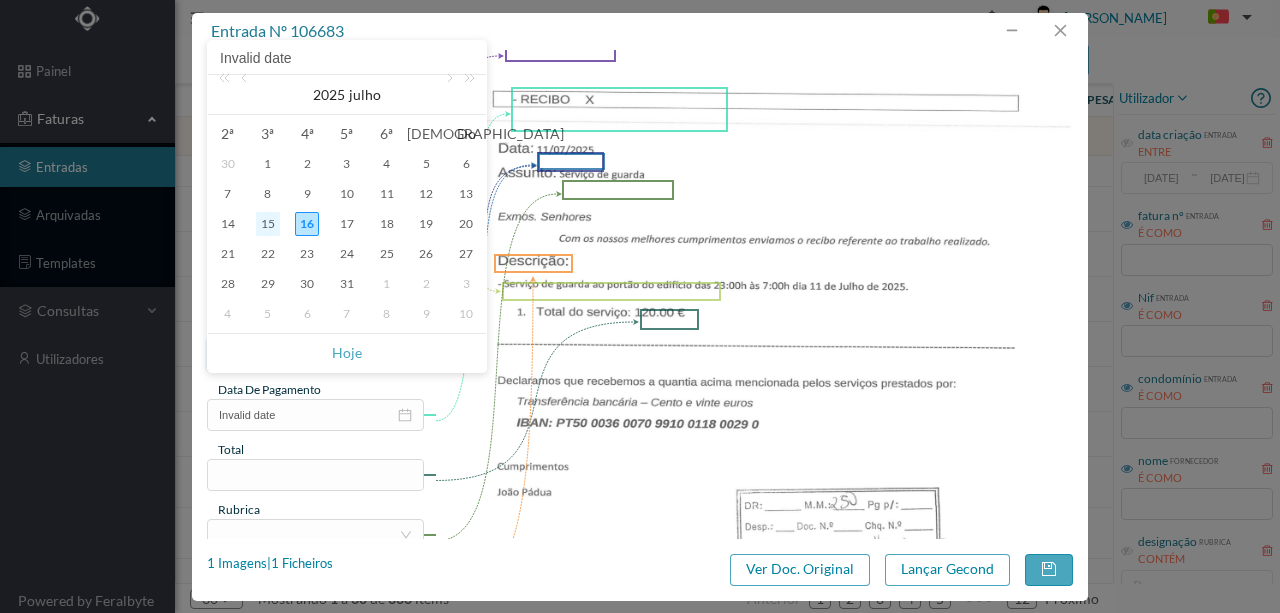 type on "[DATE]" 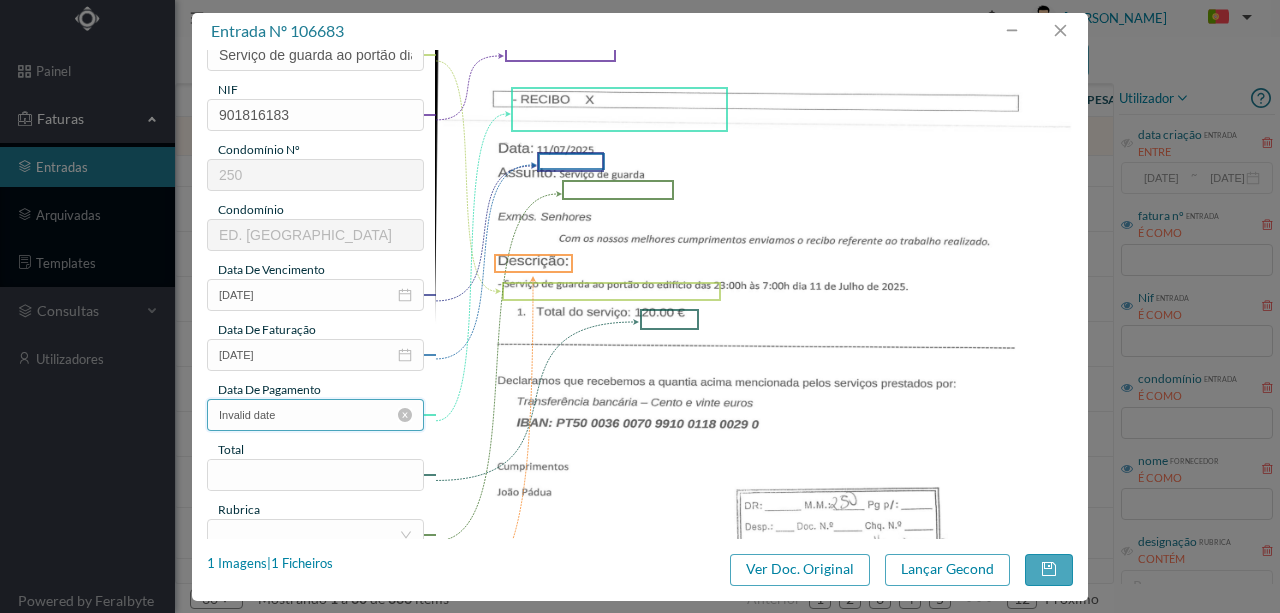 click on "Invalid date" at bounding box center (315, 415) 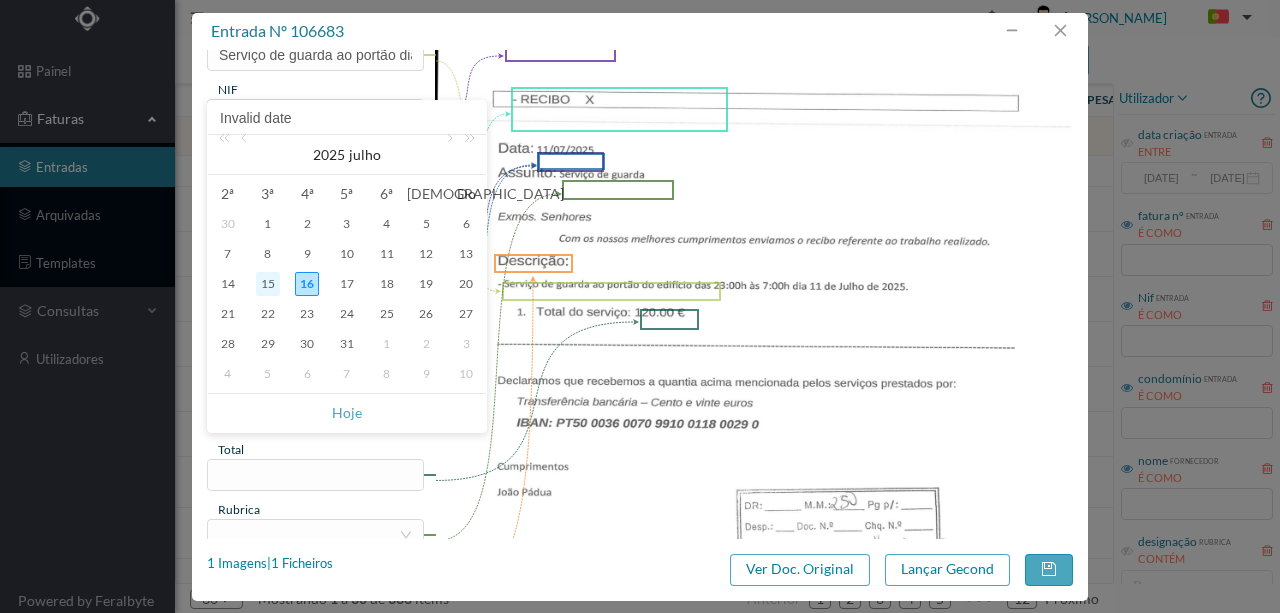 click on "15" at bounding box center [268, 284] 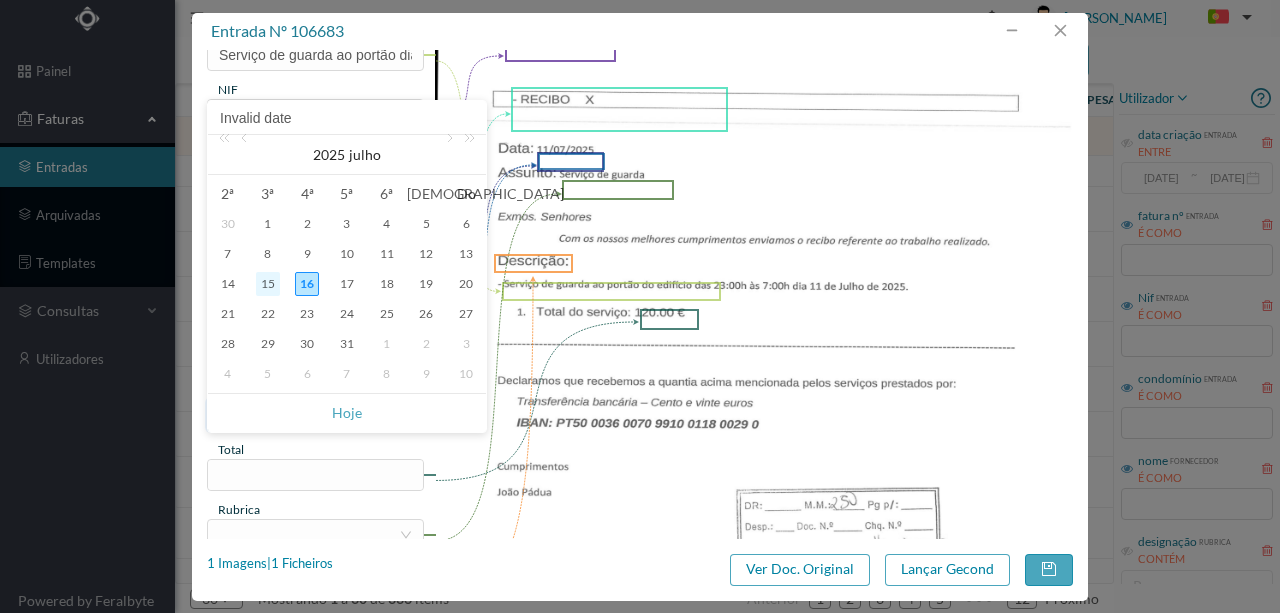 type on "[DATE]" 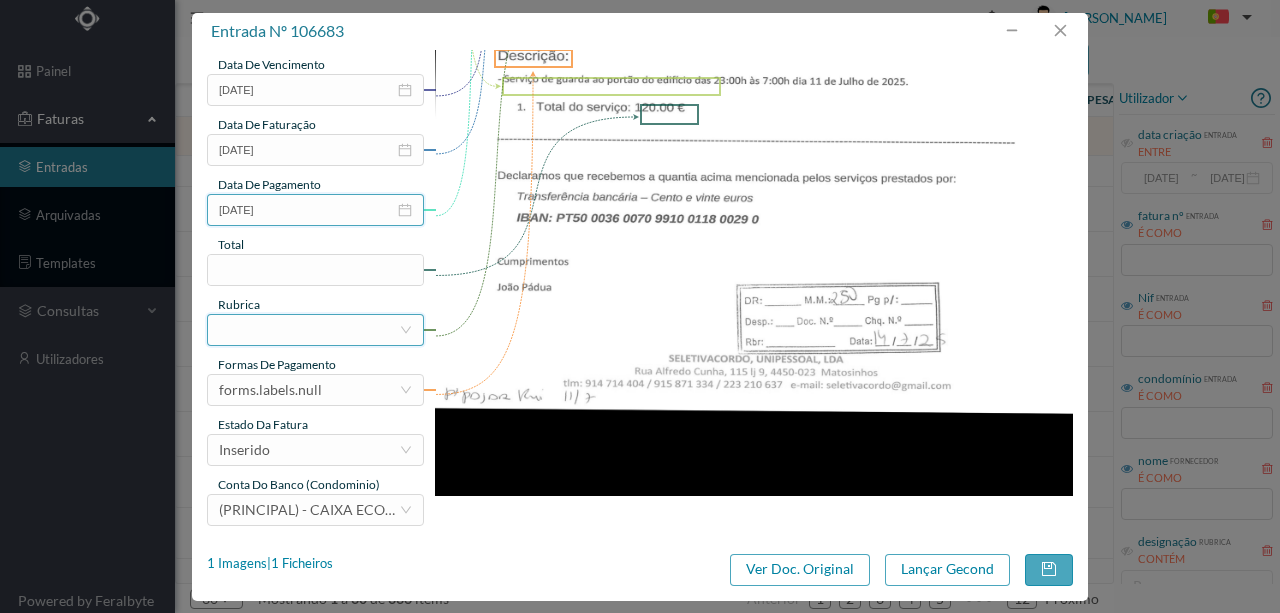 scroll, scrollTop: 473, scrollLeft: 0, axis: vertical 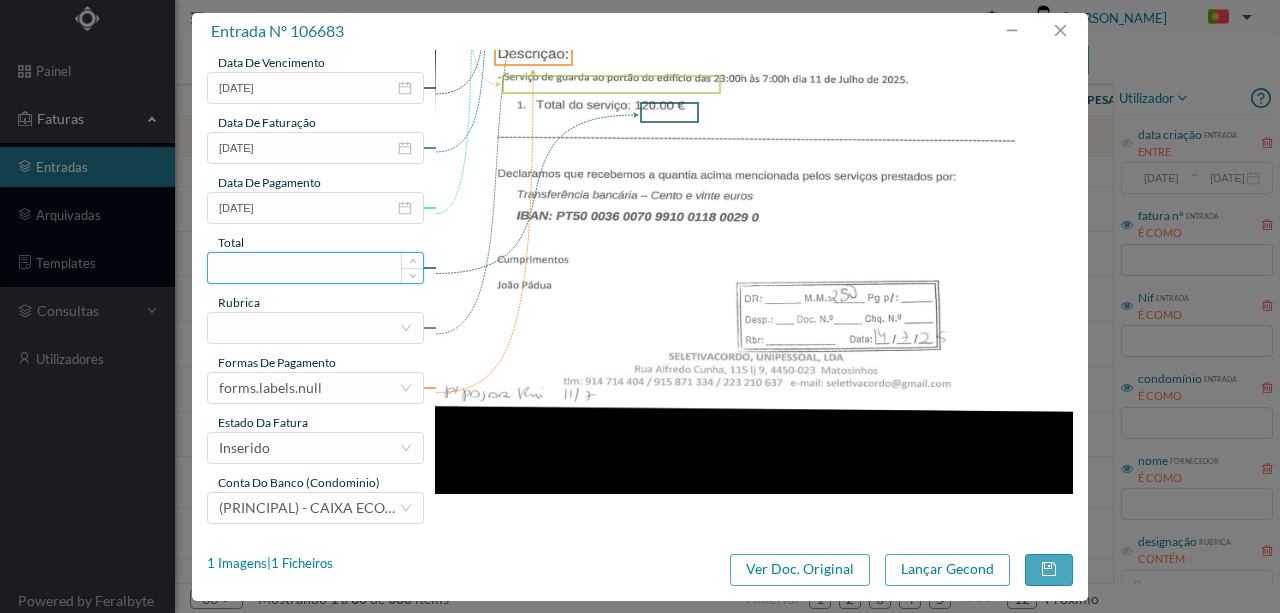 click at bounding box center [315, 268] 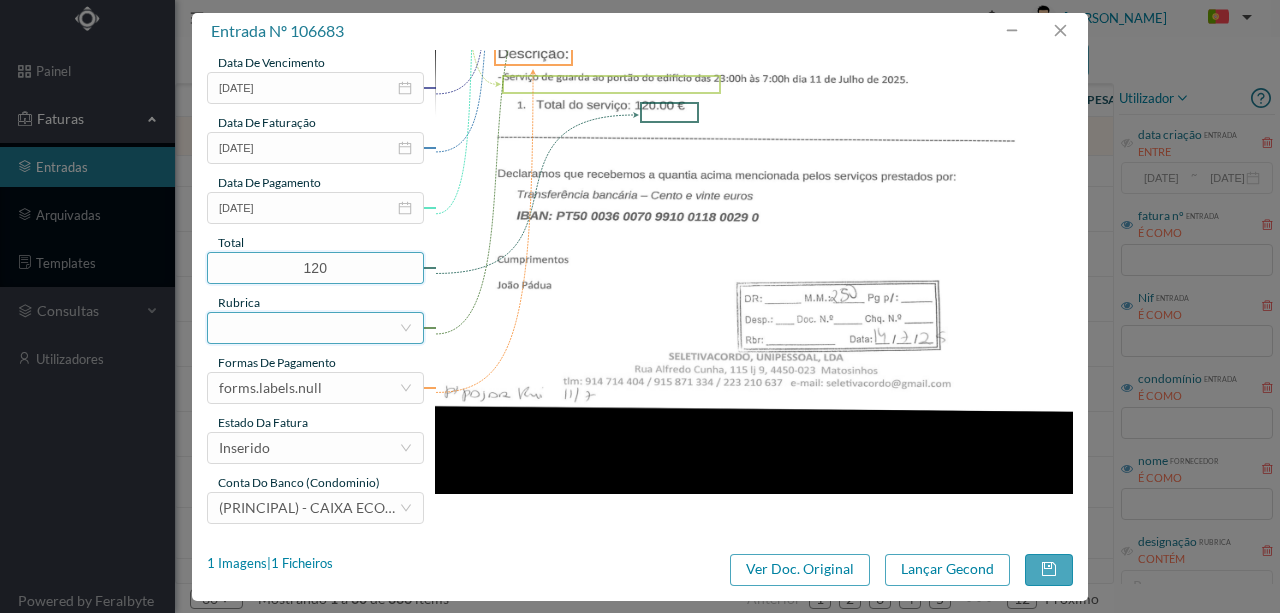 type on "120.00" 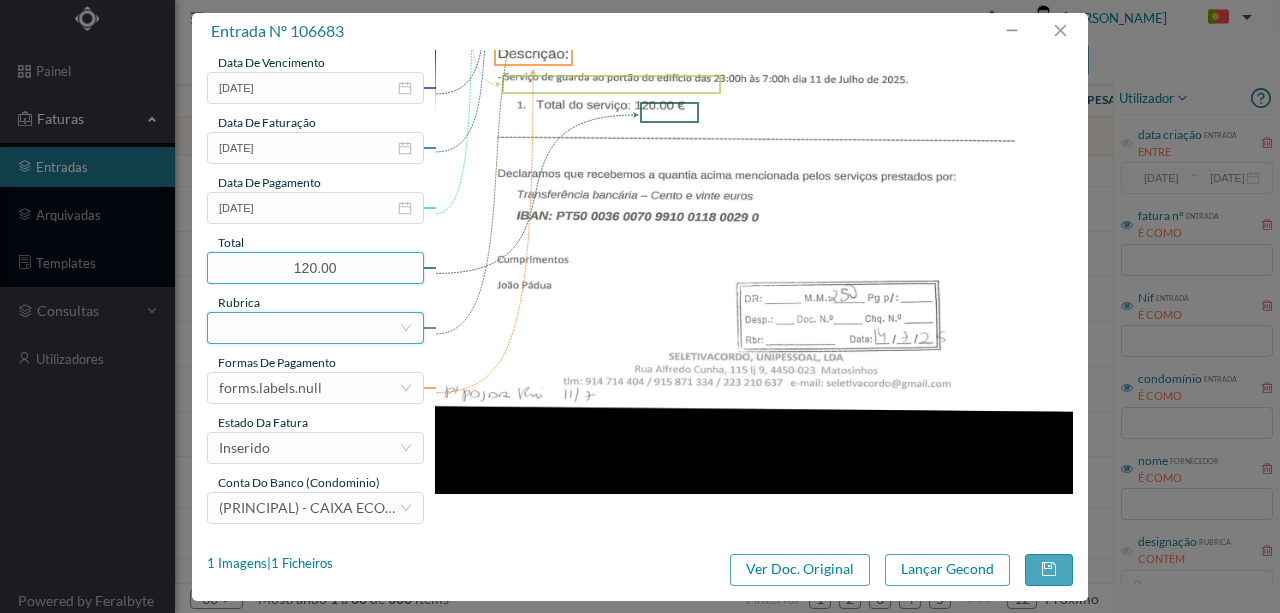 click at bounding box center (309, 328) 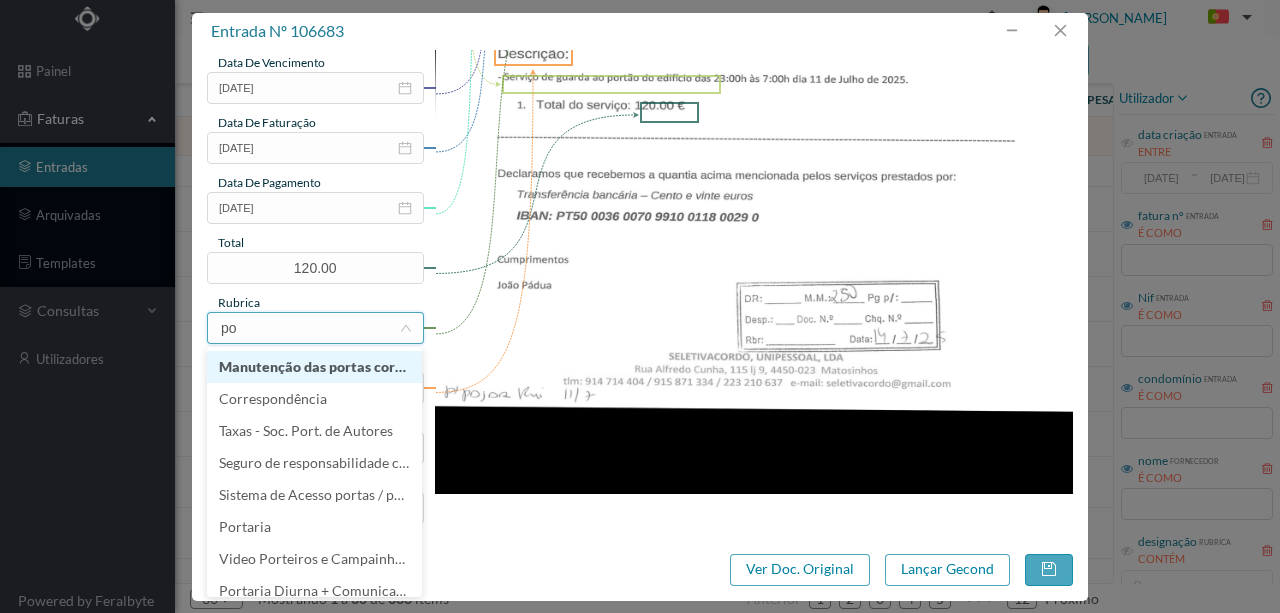 type on "por" 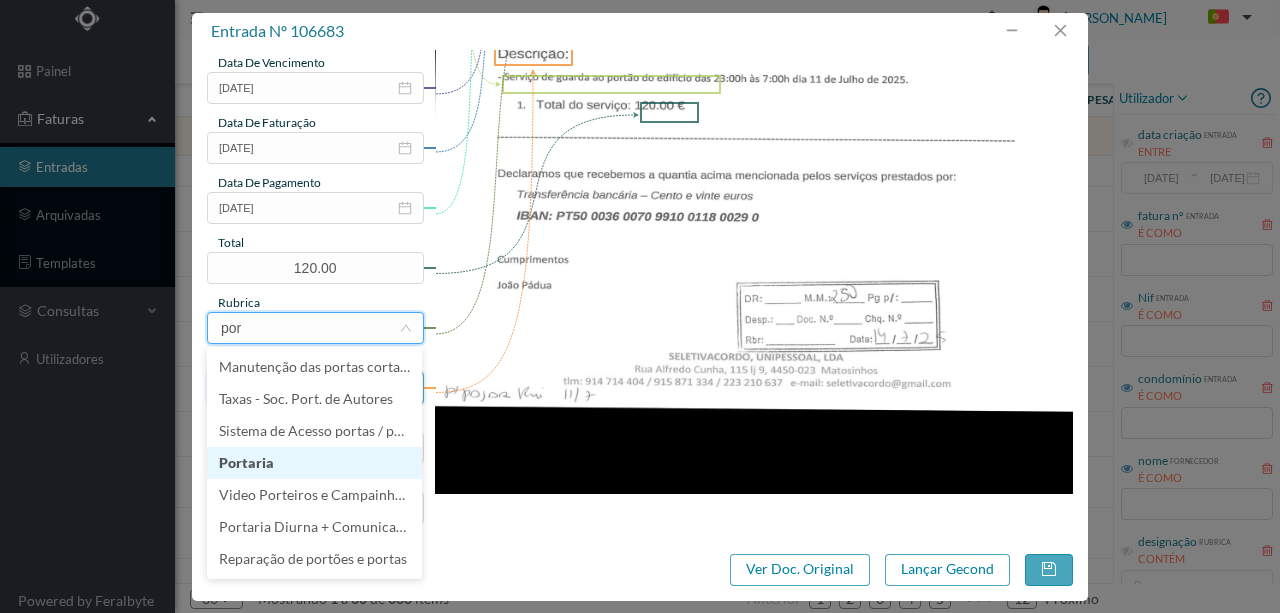 drag, startPoint x: 242, startPoint y: 457, endPoint x: 243, endPoint y: 394, distance: 63.007935 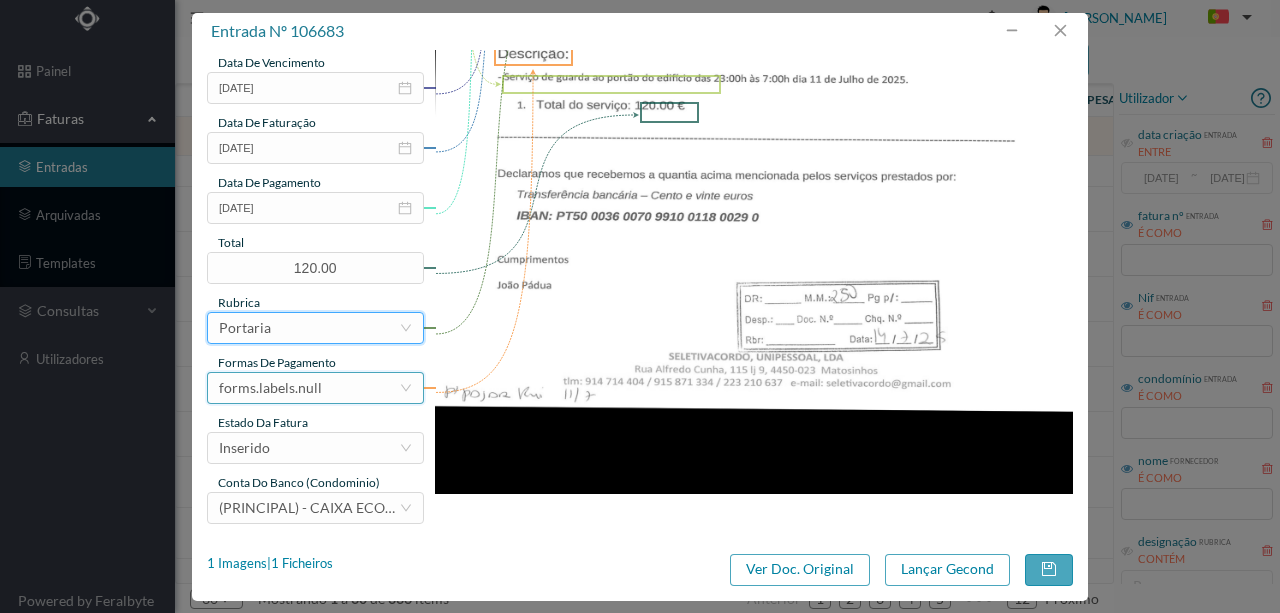 click on "forms.labels.null" at bounding box center (270, 388) 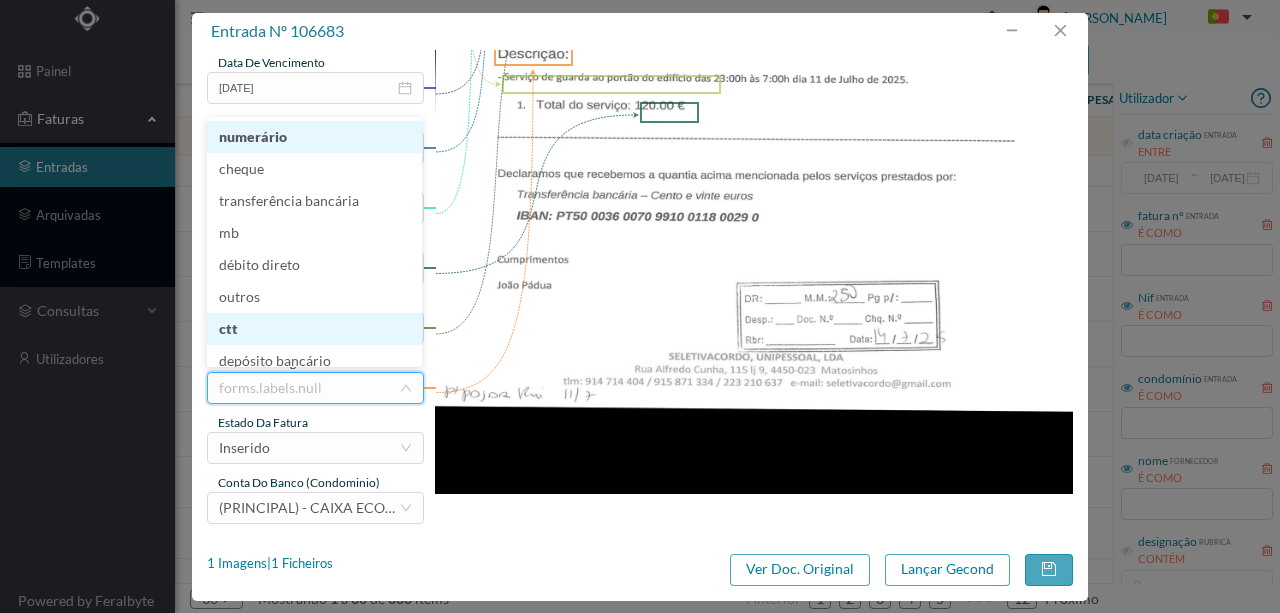 scroll, scrollTop: 6, scrollLeft: 0, axis: vertical 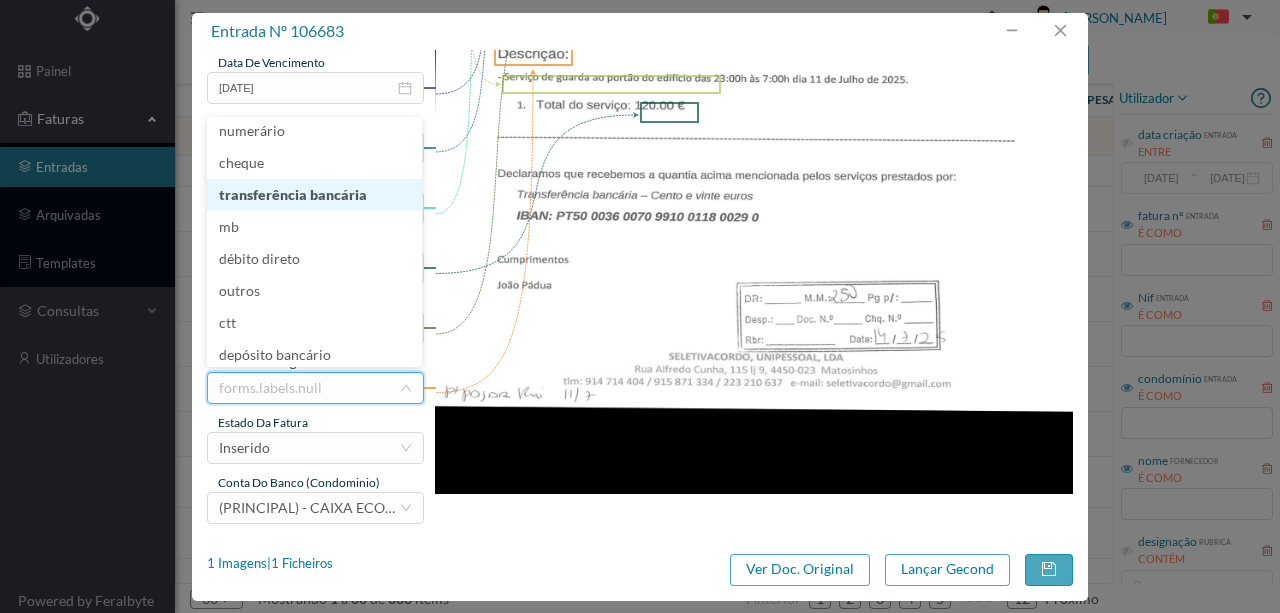 click on "transferência bancária" at bounding box center [314, 195] 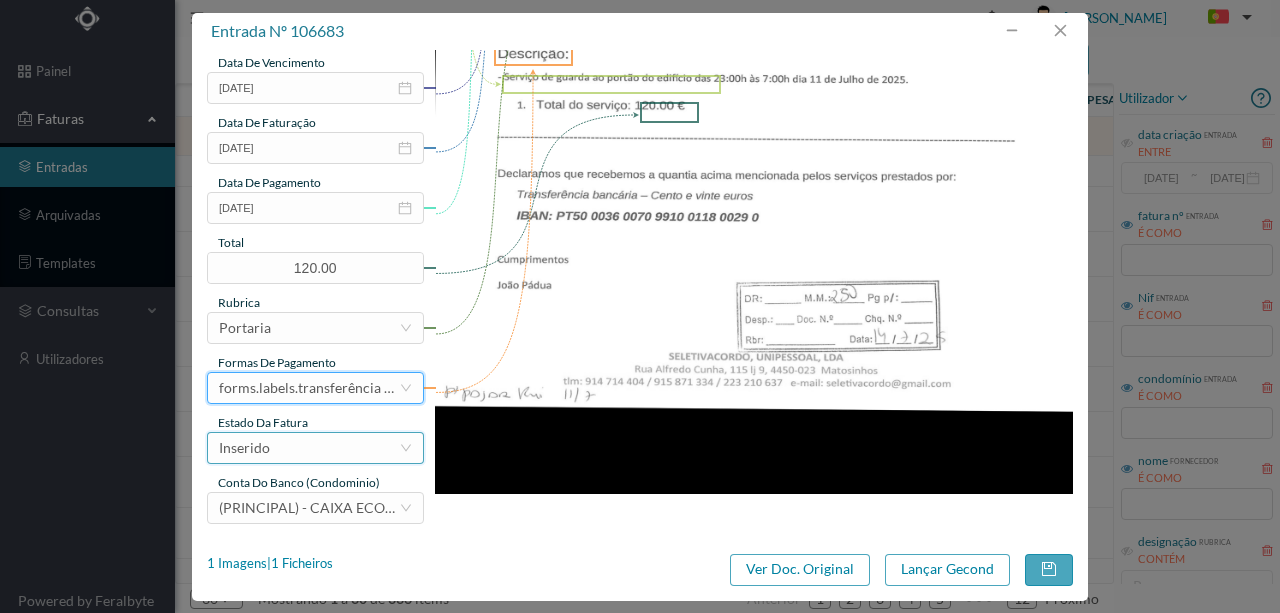 click on "Inserido" at bounding box center [244, 448] 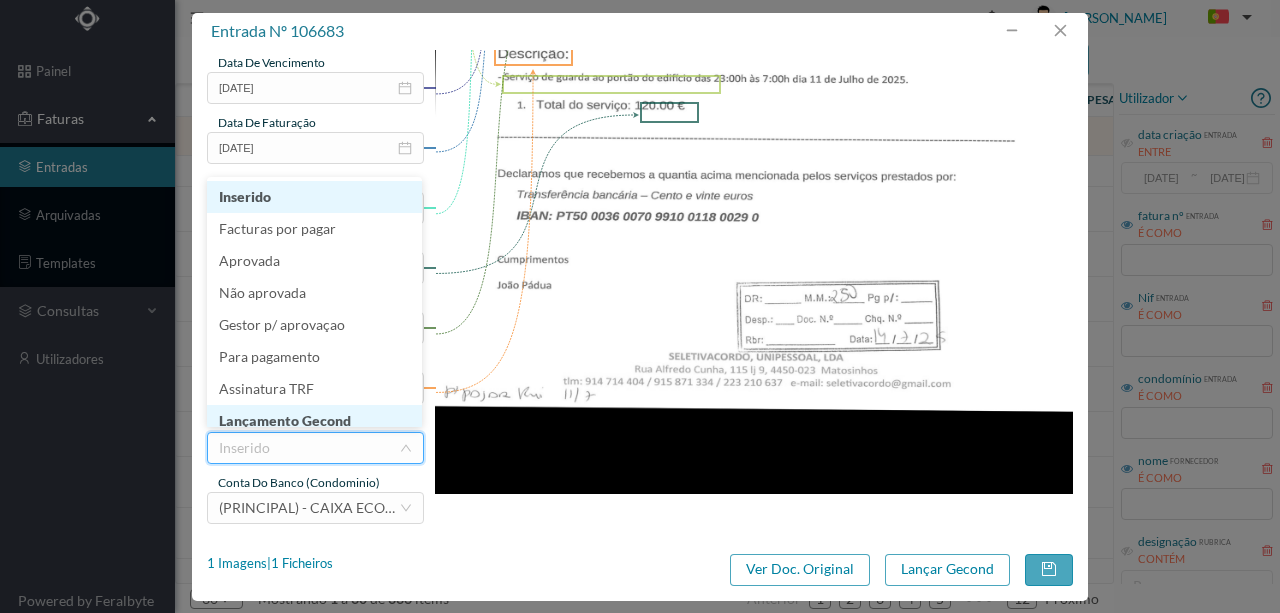 scroll, scrollTop: 10, scrollLeft: 0, axis: vertical 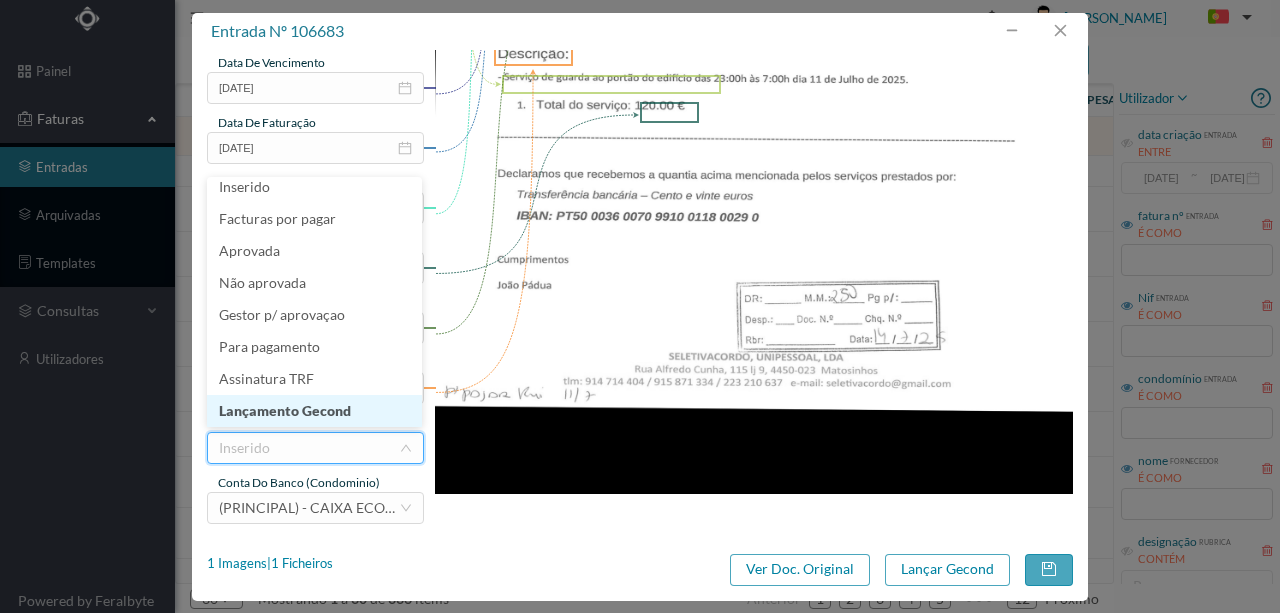 click on "Lançamento Gecond" at bounding box center [314, 411] 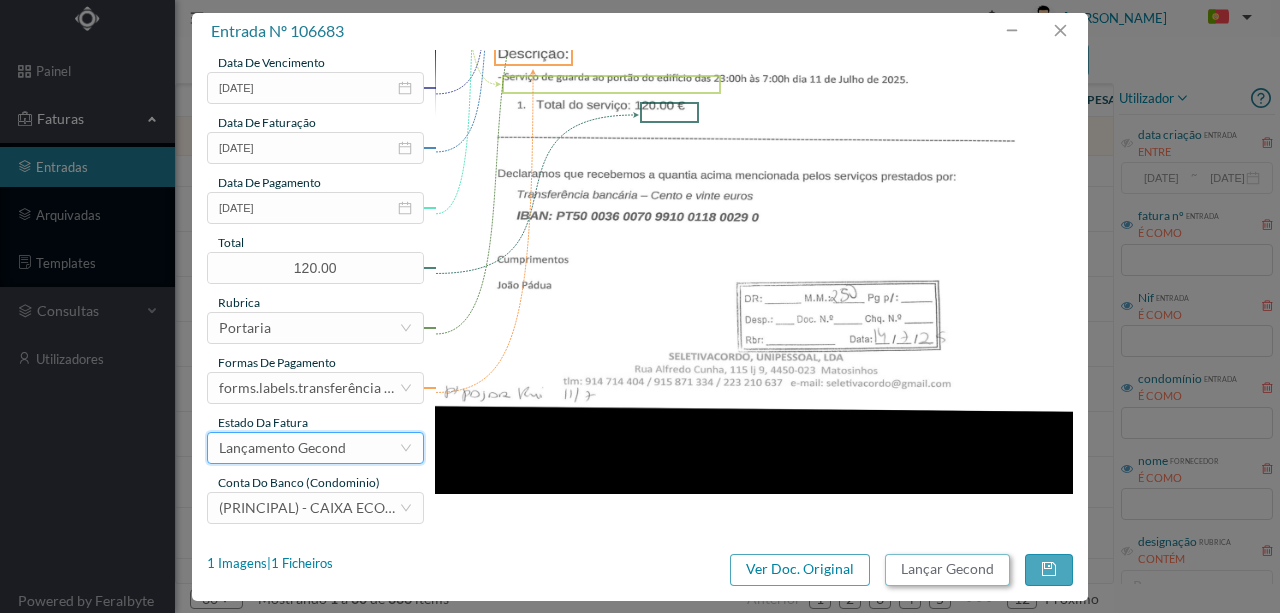 click on "Lançar Gecond" at bounding box center (947, 570) 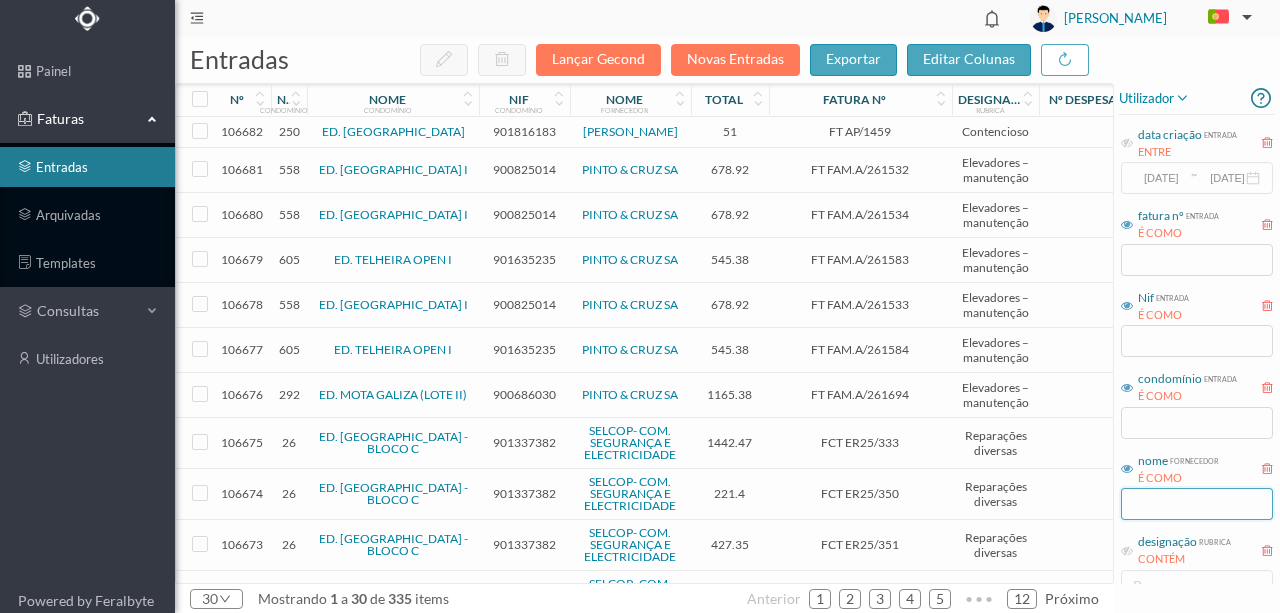click at bounding box center (1197, 504) 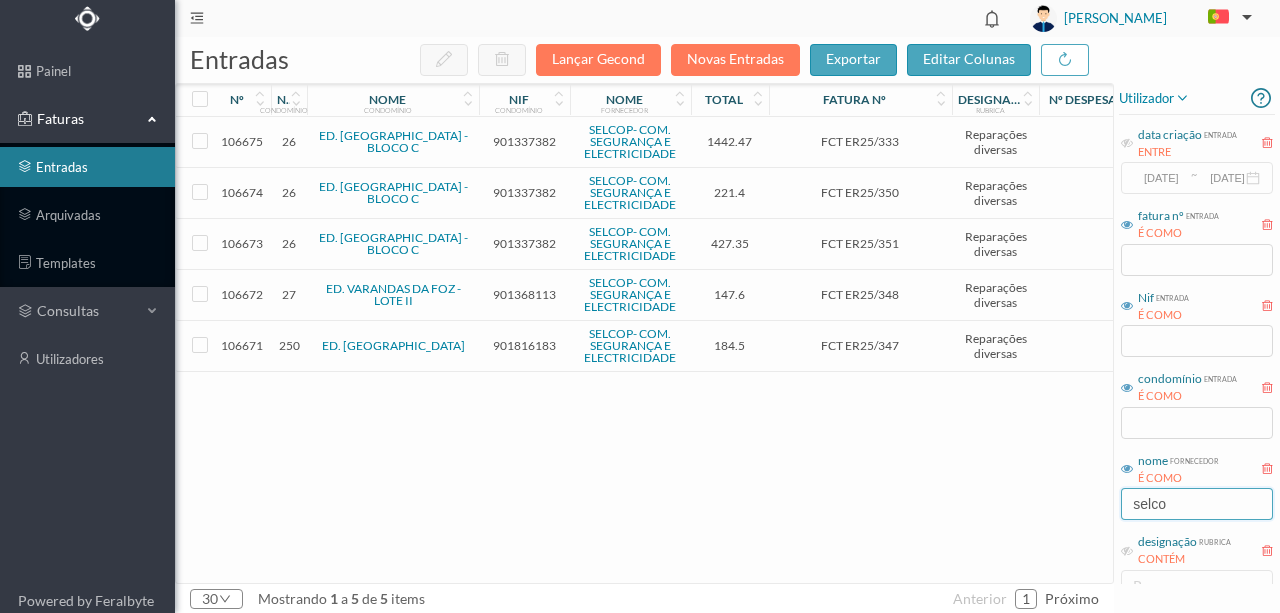 type on "selco" 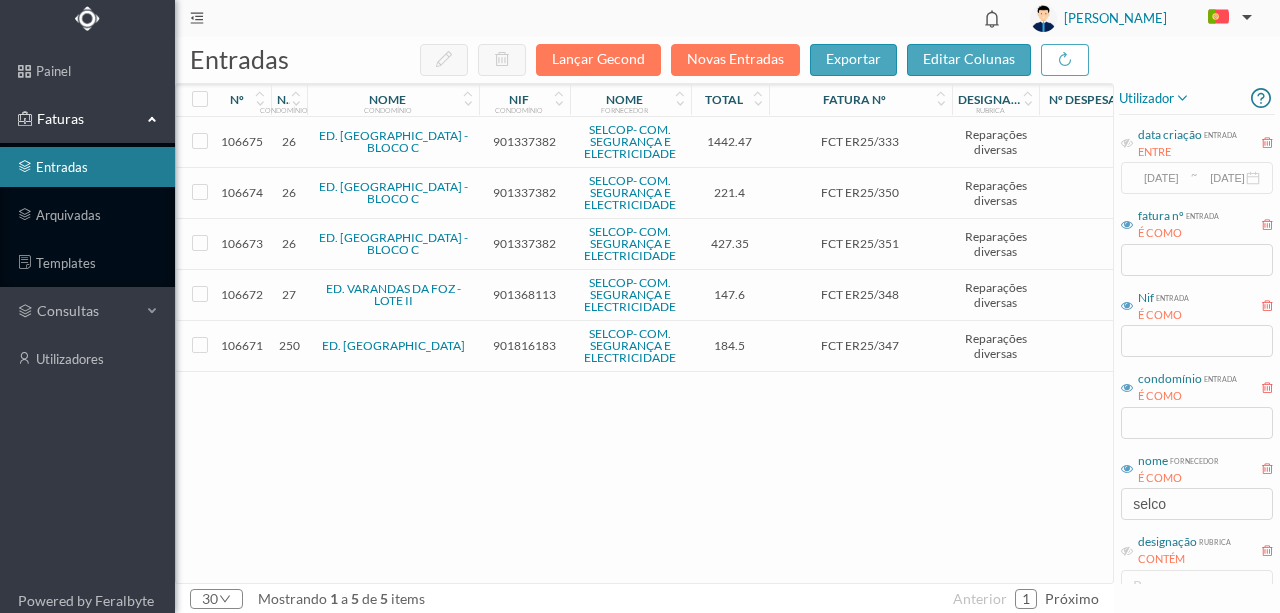 click on "901816183" at bounding box center (524, 345) 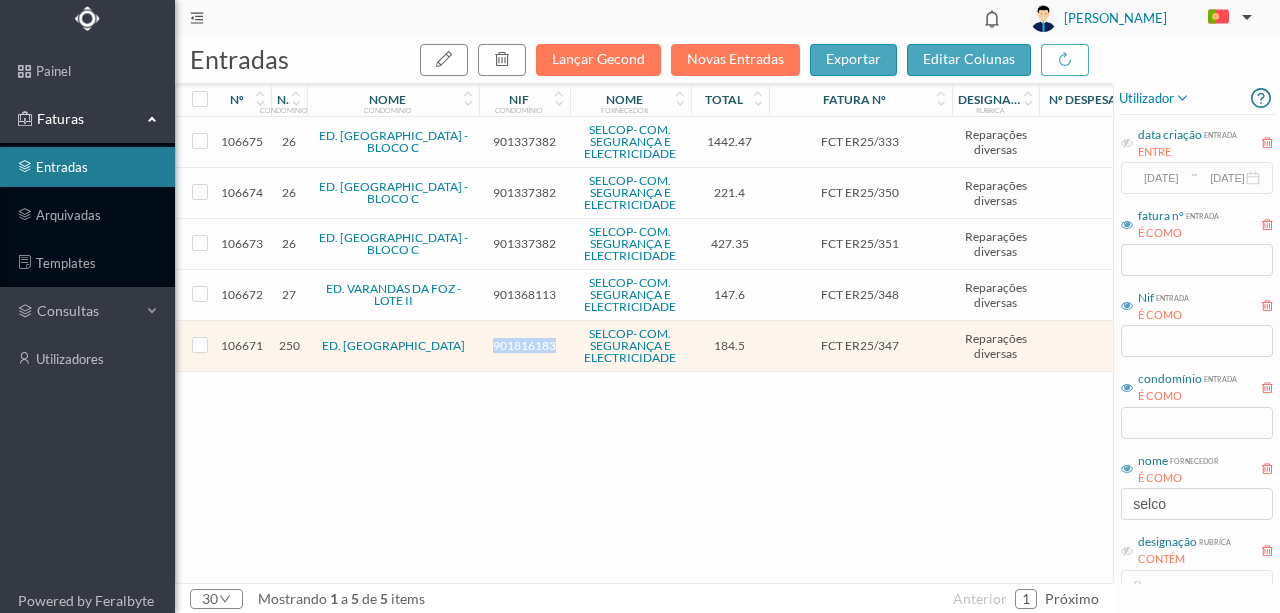 click on "901816183" at bounding box center (524, 345) 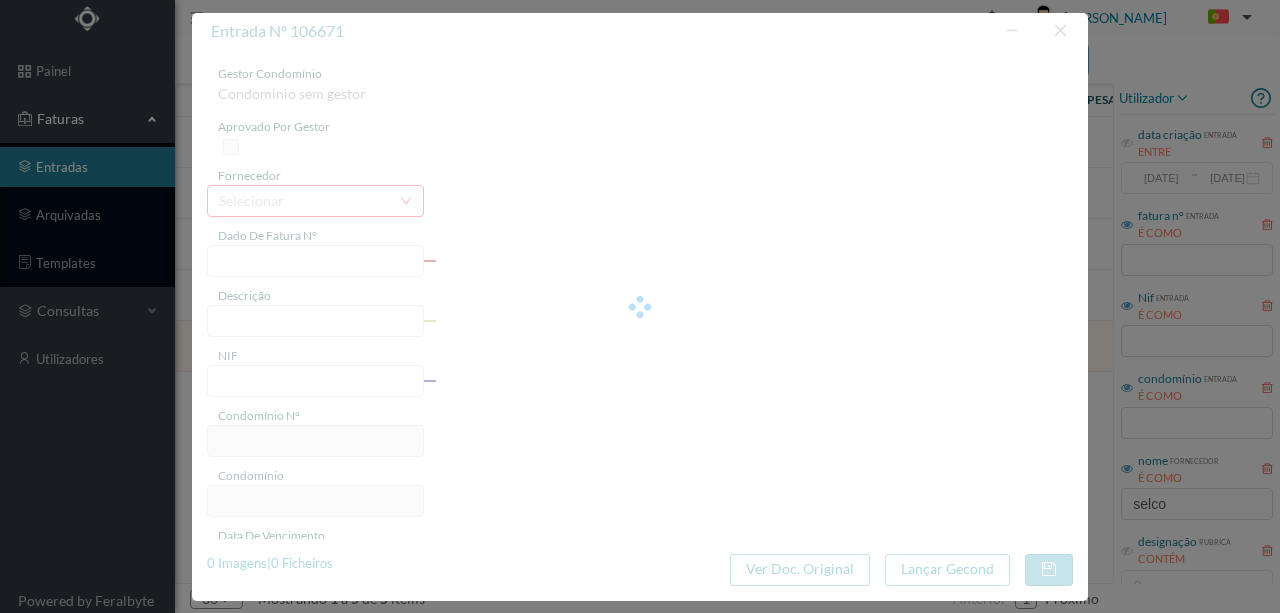 type on "FCT ER25/347" 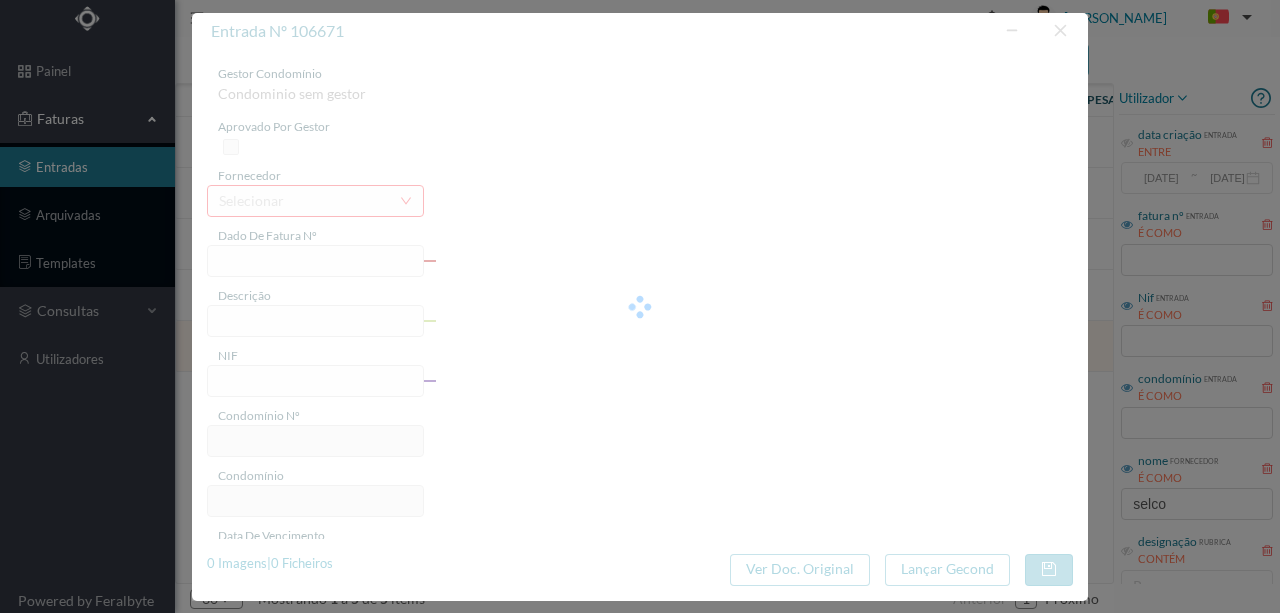 type on "Piquete urgencia [DATE] cearvi”ra antra ace 919N ane ANG" 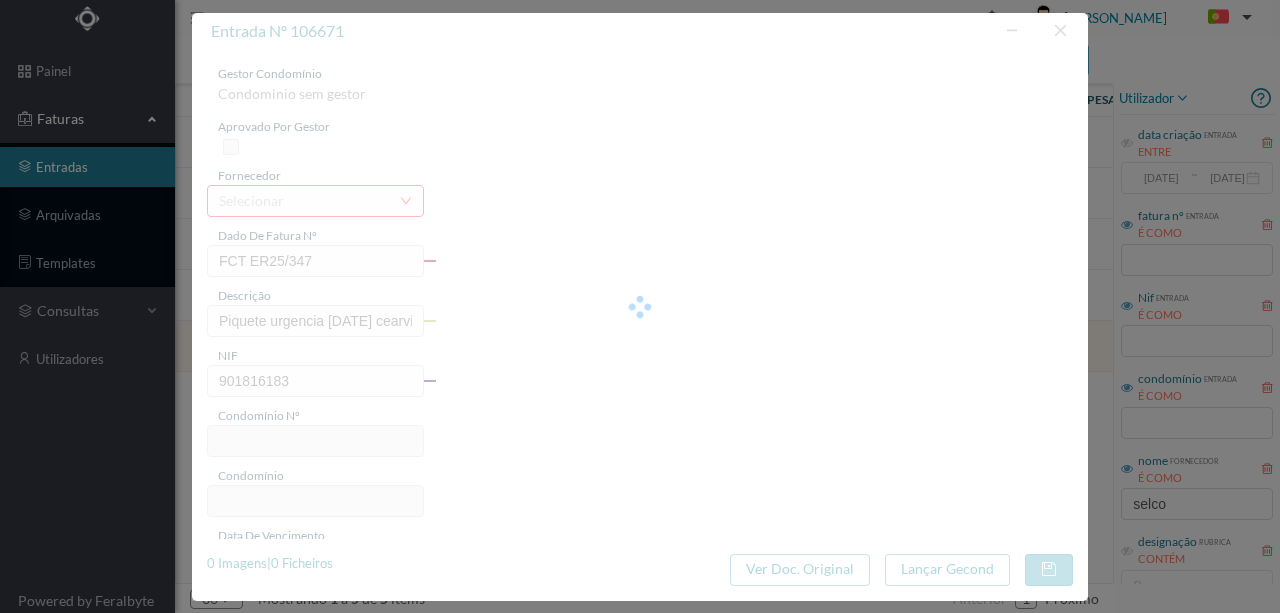 type on "250" 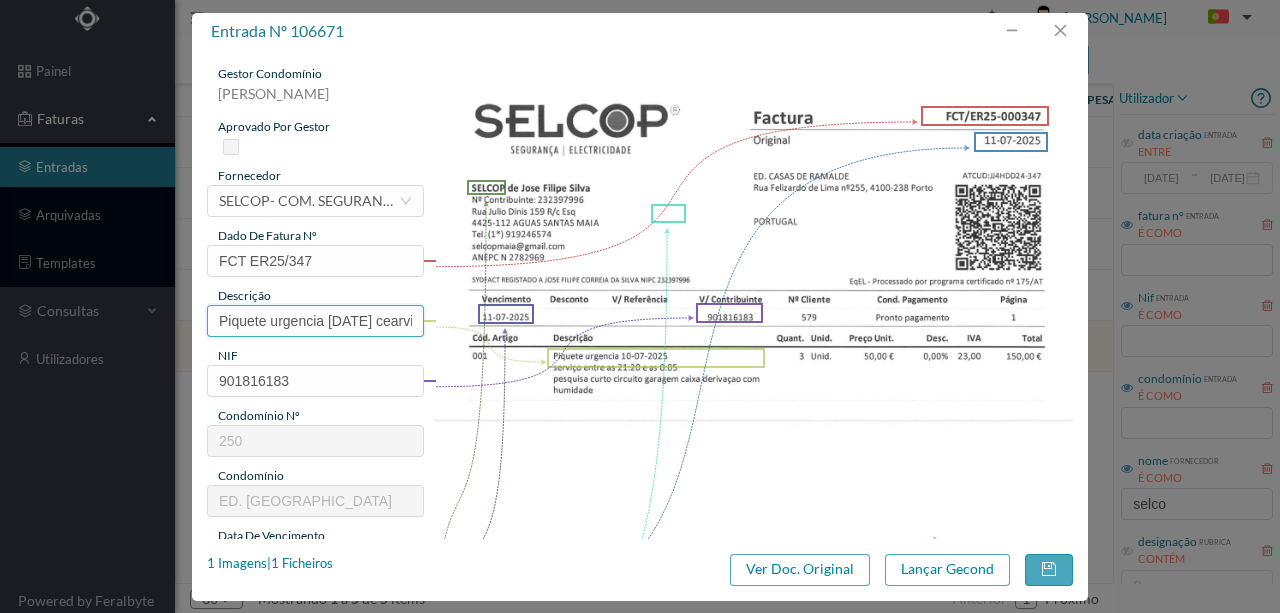 scroll, scrollTop: 66, scrollLeft: 0, axis: vertical 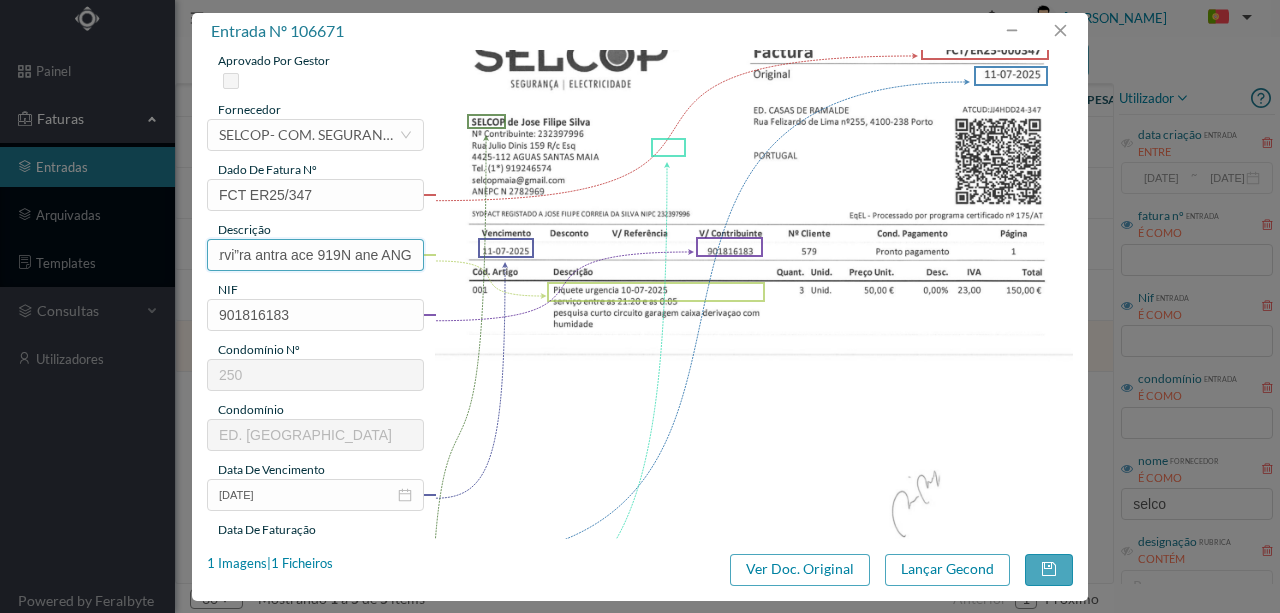 drag, startPoint x: 220, startPoint y: 252, endPoint x: 491, endPoint y: 261, distance: 271.1494 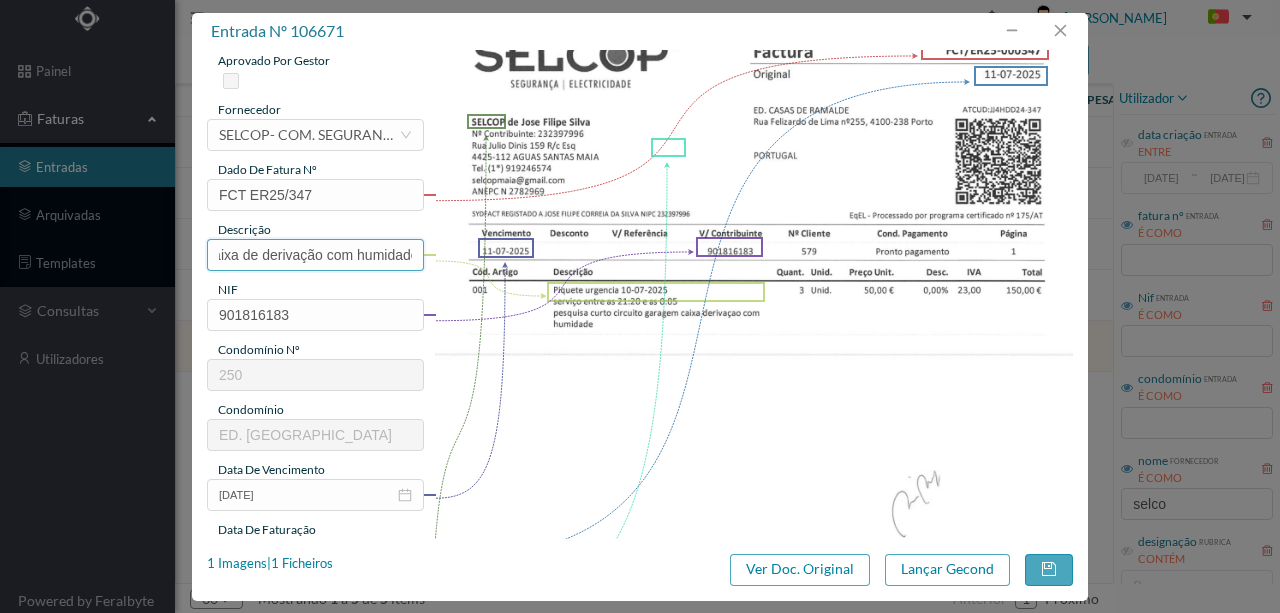 scroll, scrollTop: 0, scrollLeft: 251, axis: horizontal 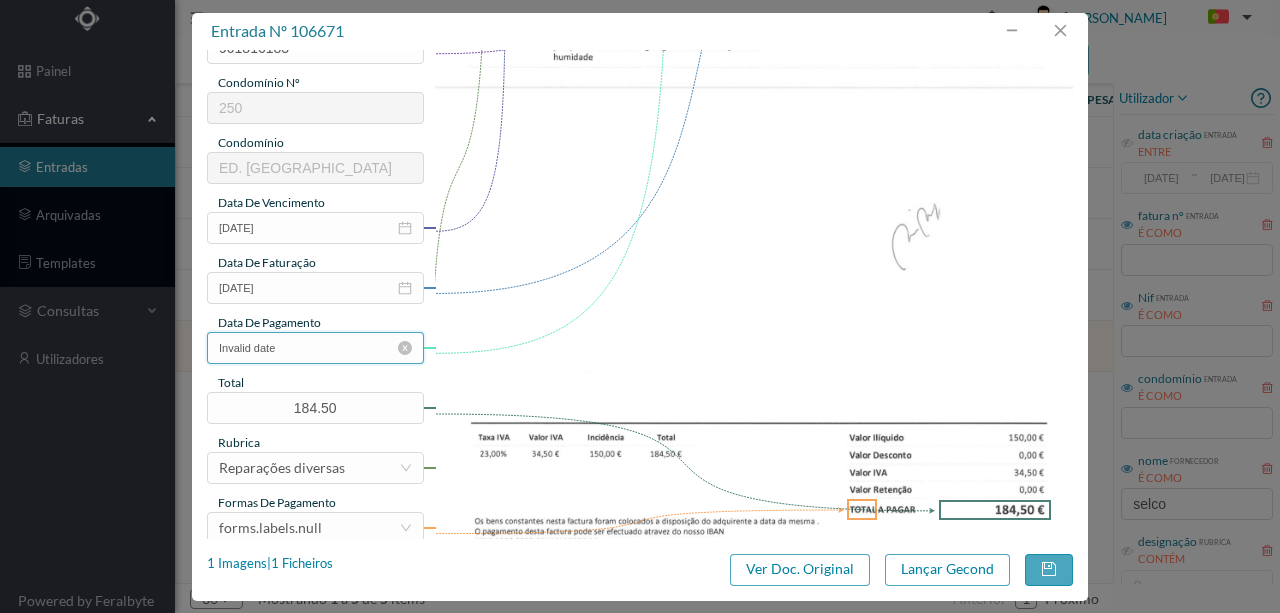 type on "Pesquisa de curto-circuito garagem; Caixa de derivação com humidade" 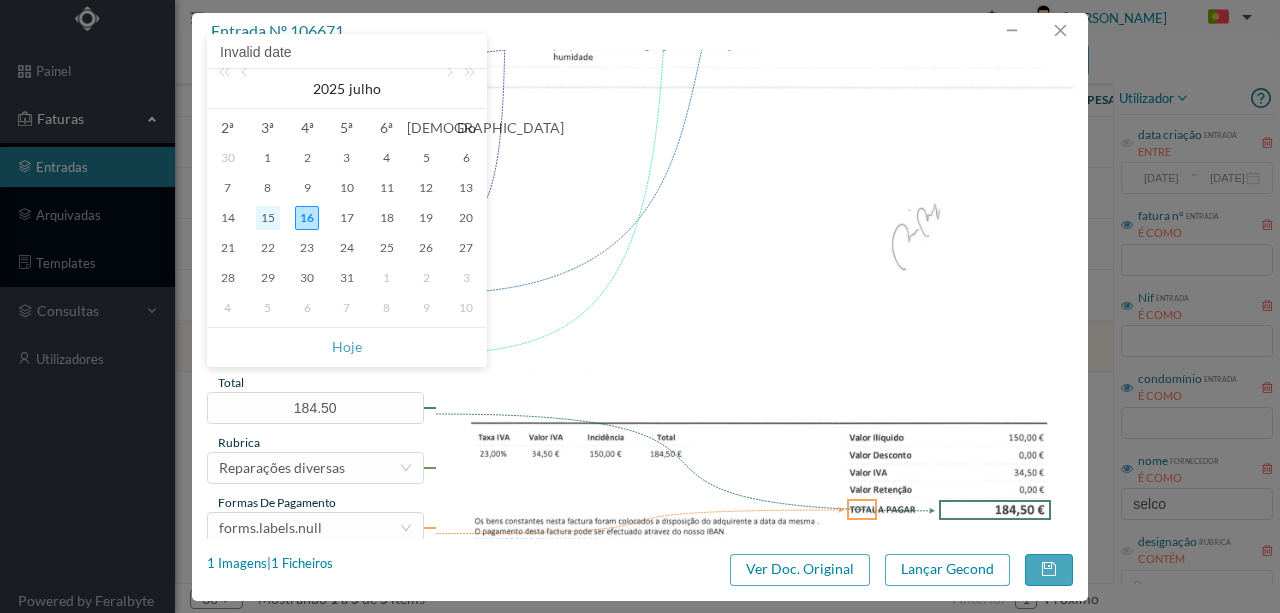 click on "15" at bounding box center [268, 218] 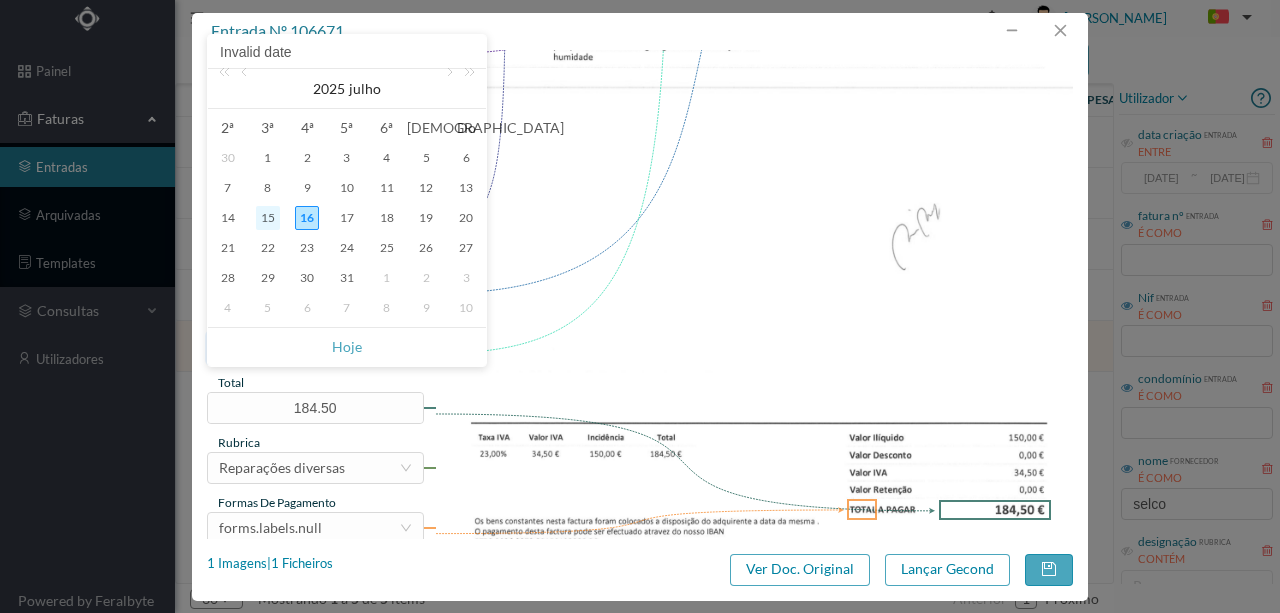 type on "[DATE]" 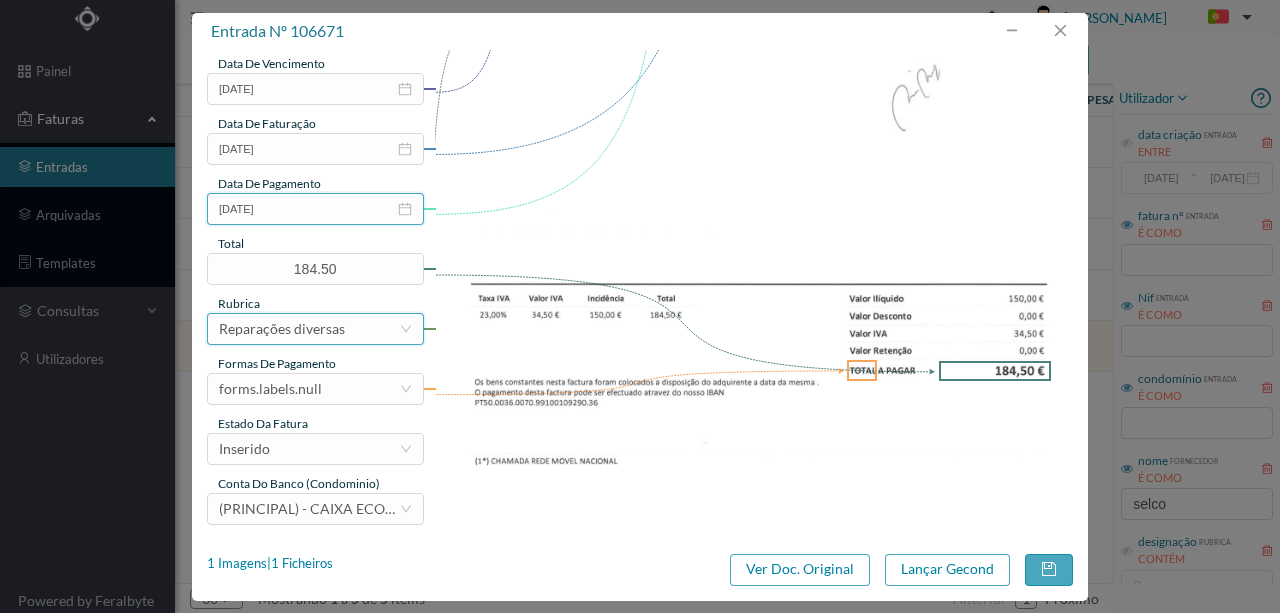 scroll, scrollTop: 473, scrollLeft: 0, axis: vertical 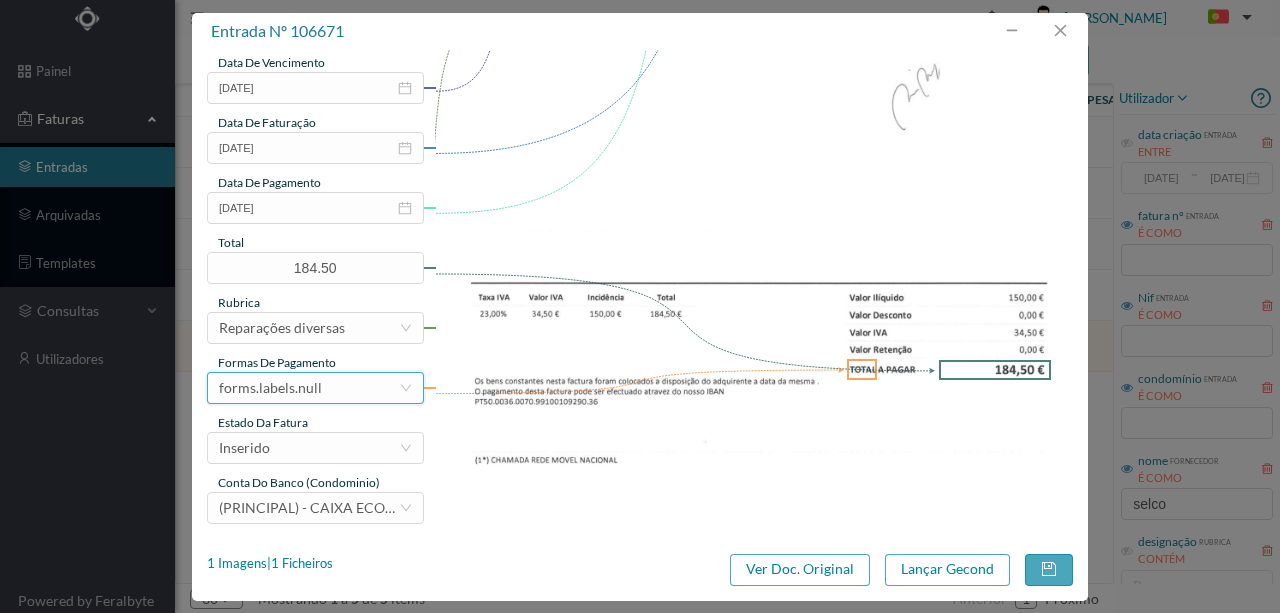 click on "forms.labels.null" at bounding box center (270, 388) 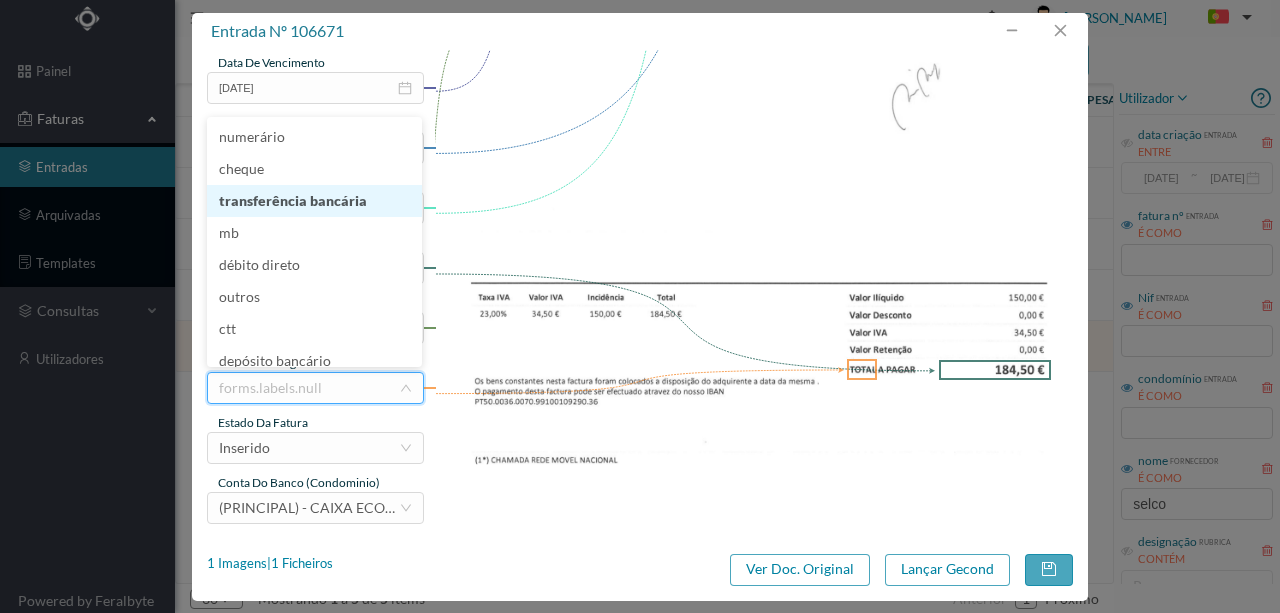 click on "transferência bancária" at bounding box center (314, 201) 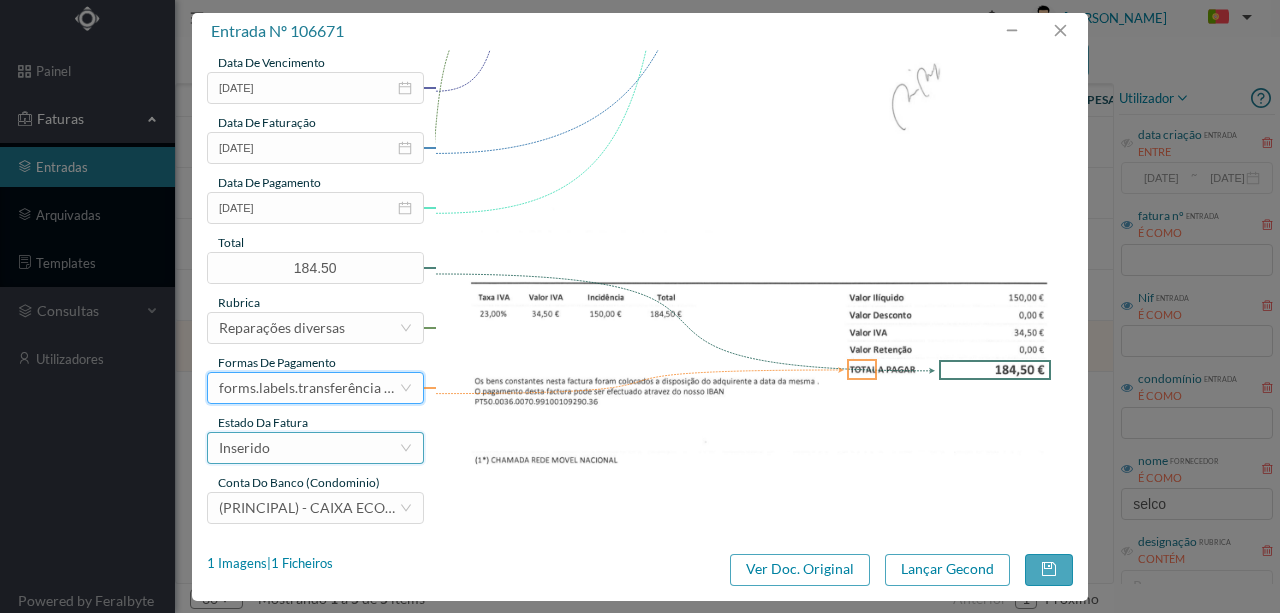 click on "Inserido" at bounding box center (309, 448) 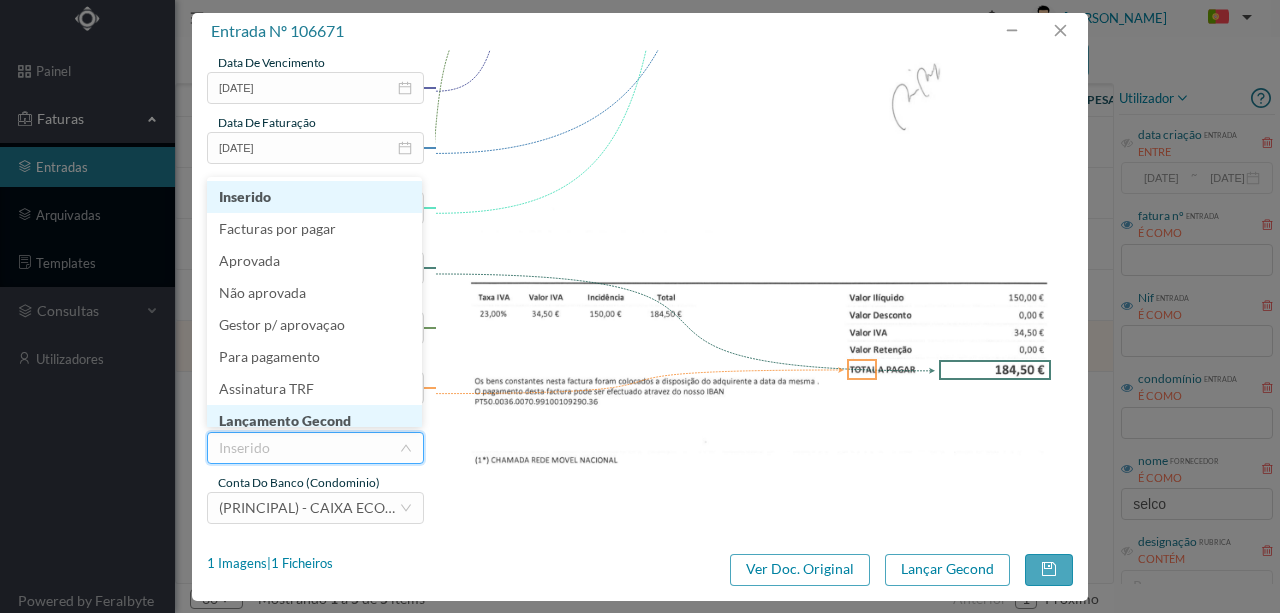 scroll, scrollTop: 10, scrollLeft: 0, axis: vertical 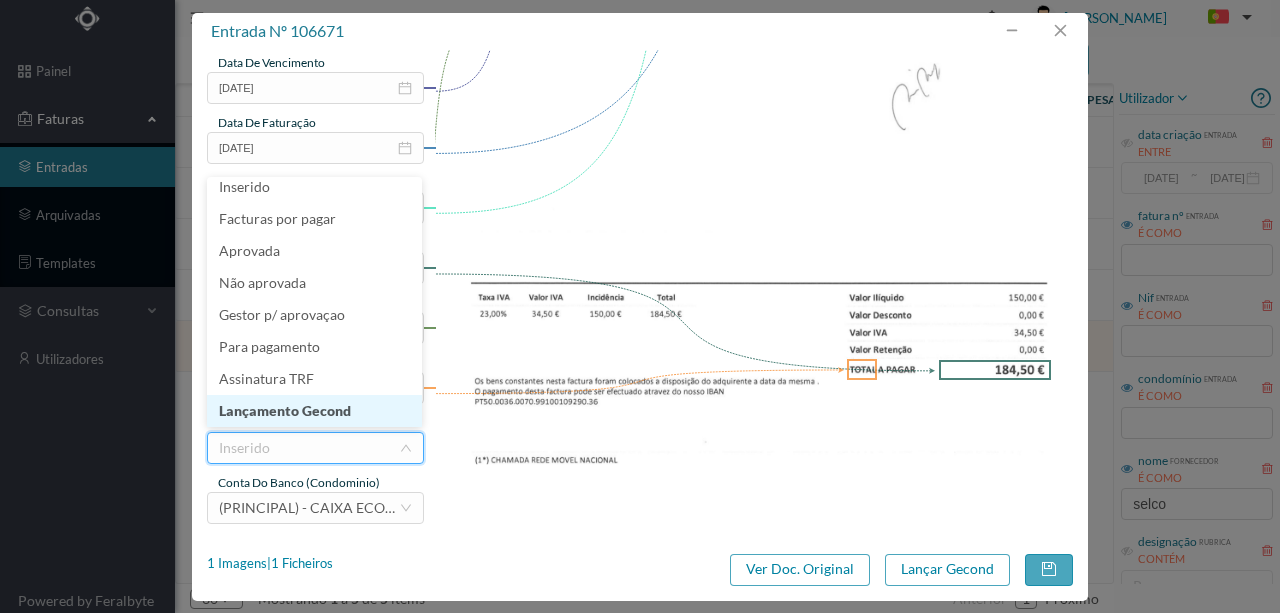 click on "Lançamento Gecond" at bounding box center (314, 411) 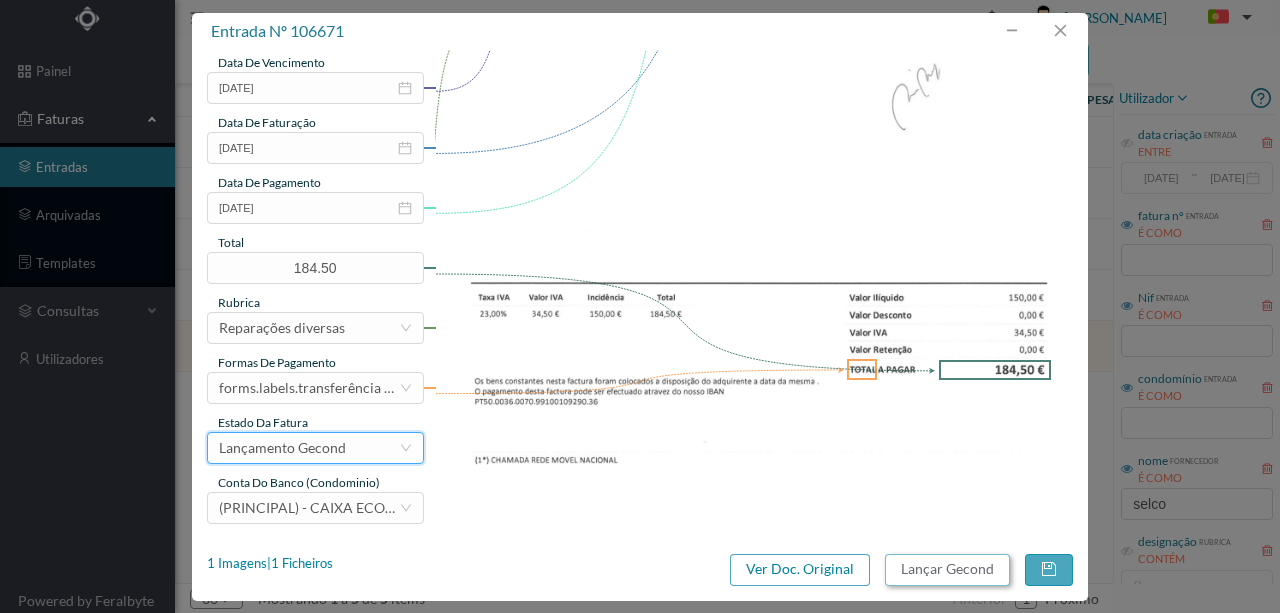 click on "Lançar Gecond" at bounding box center (947, 570) 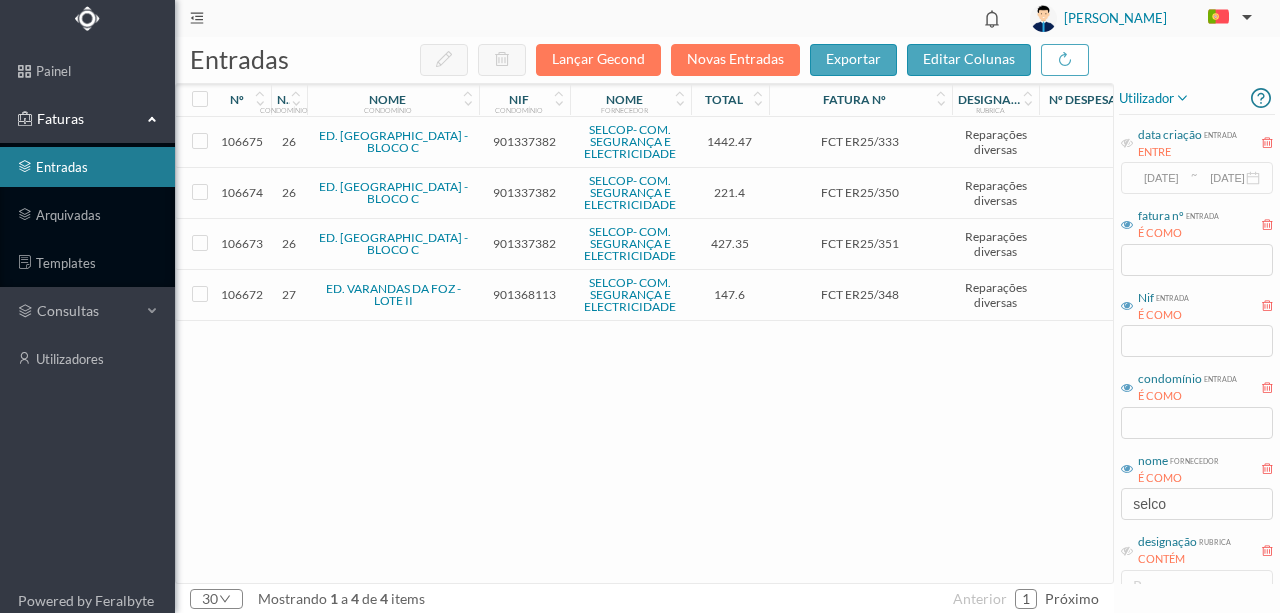 scroll, scrollTop: 0, scrollLeft: 0, axis: both 